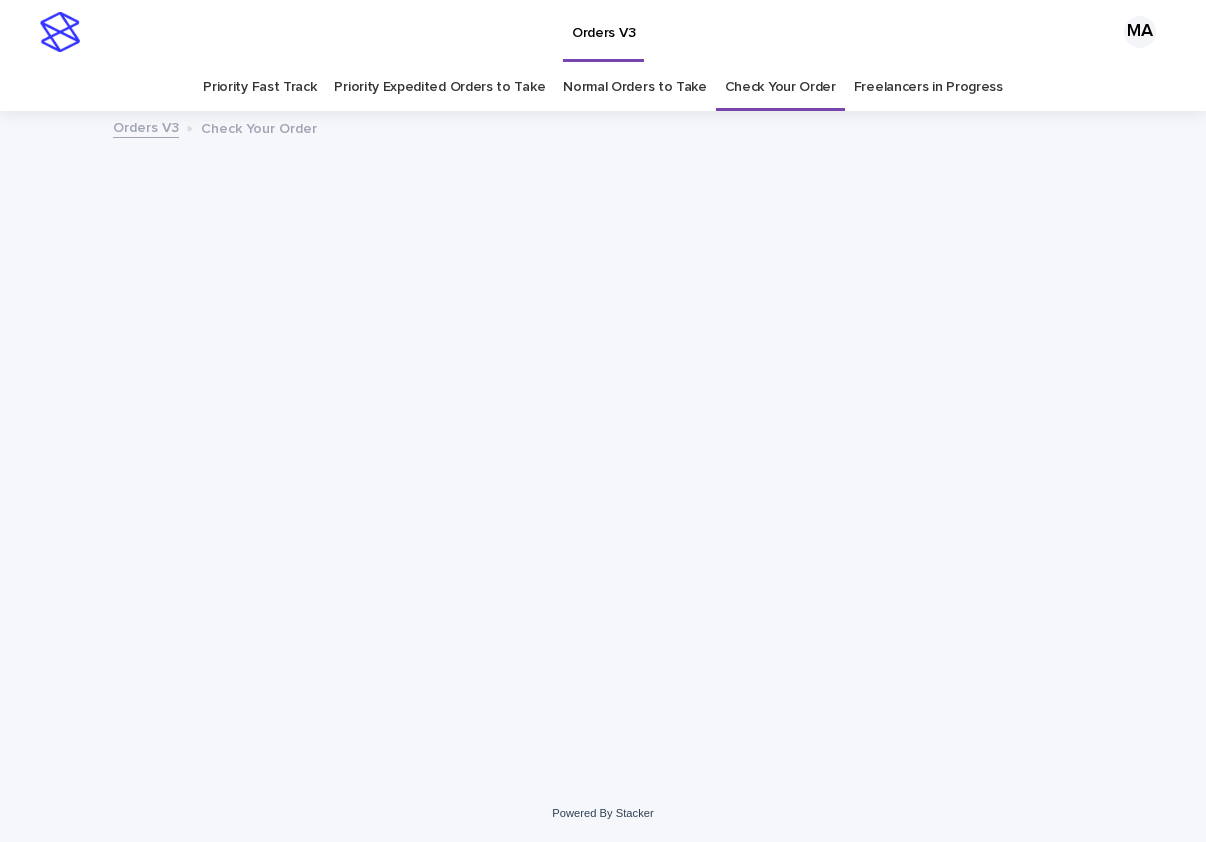 scroll, scrollTop: 0, scrollLeft: 0, axis: both 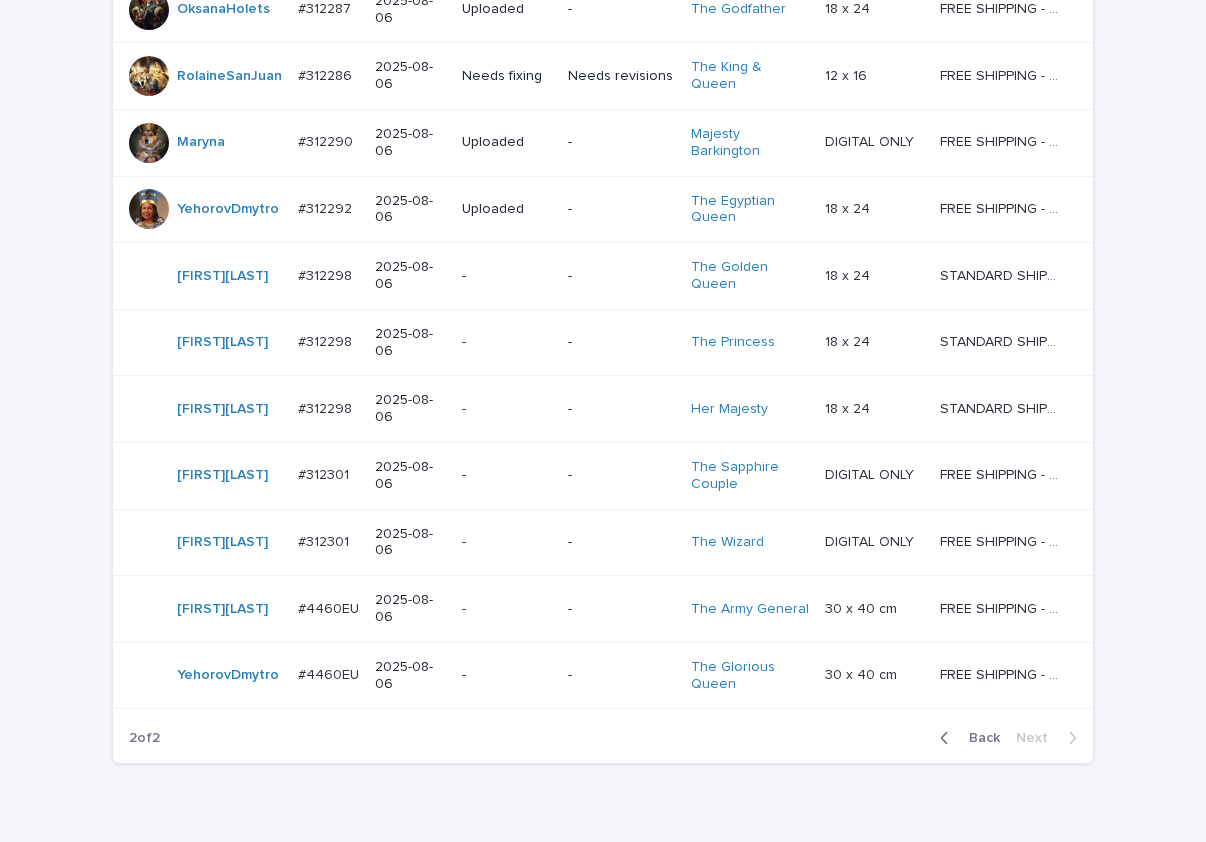 click on "-" at bounding box center [507, 609] 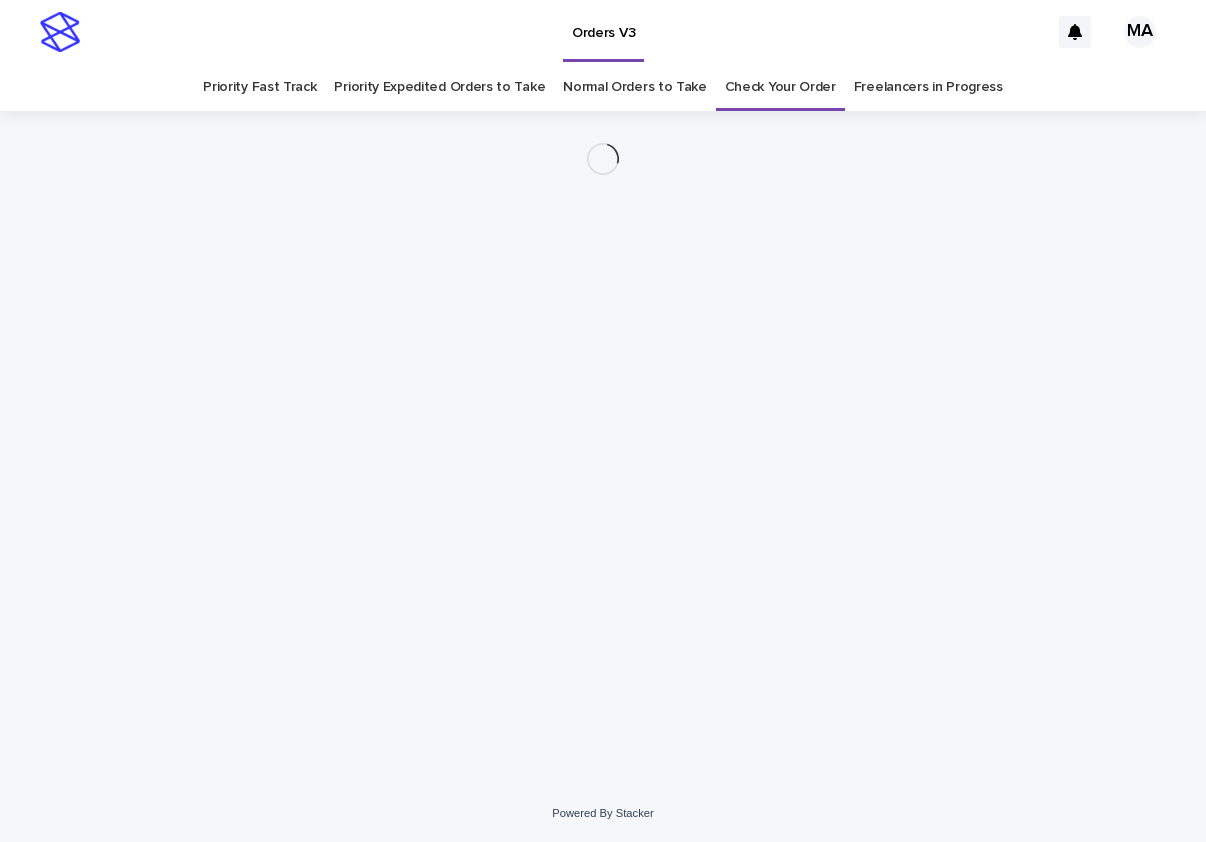 scroll, scrollTop: 0, scrollLeft: 0, axis: both 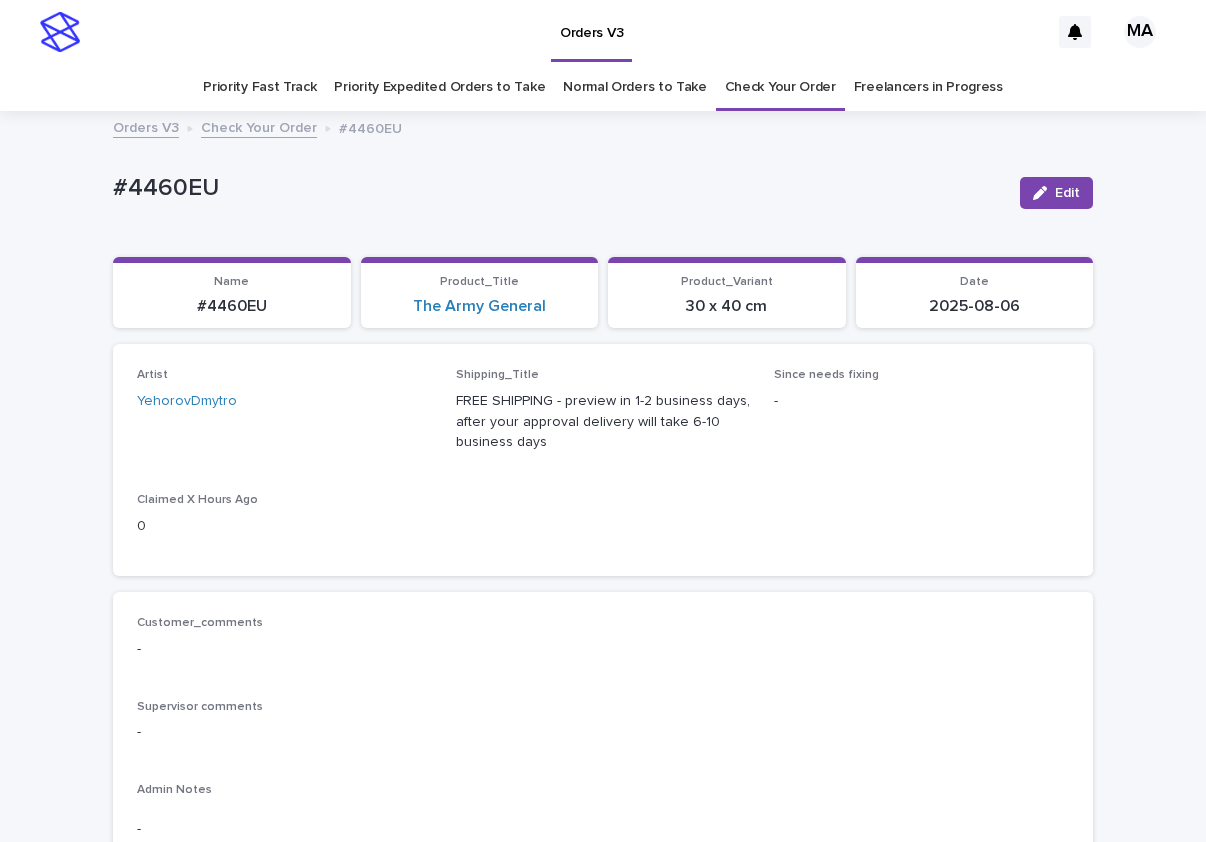 drag, startPoint x: 1035, startPoint y: 195, endPoint x: 500, endPoint y: 240, distance: 536.88916 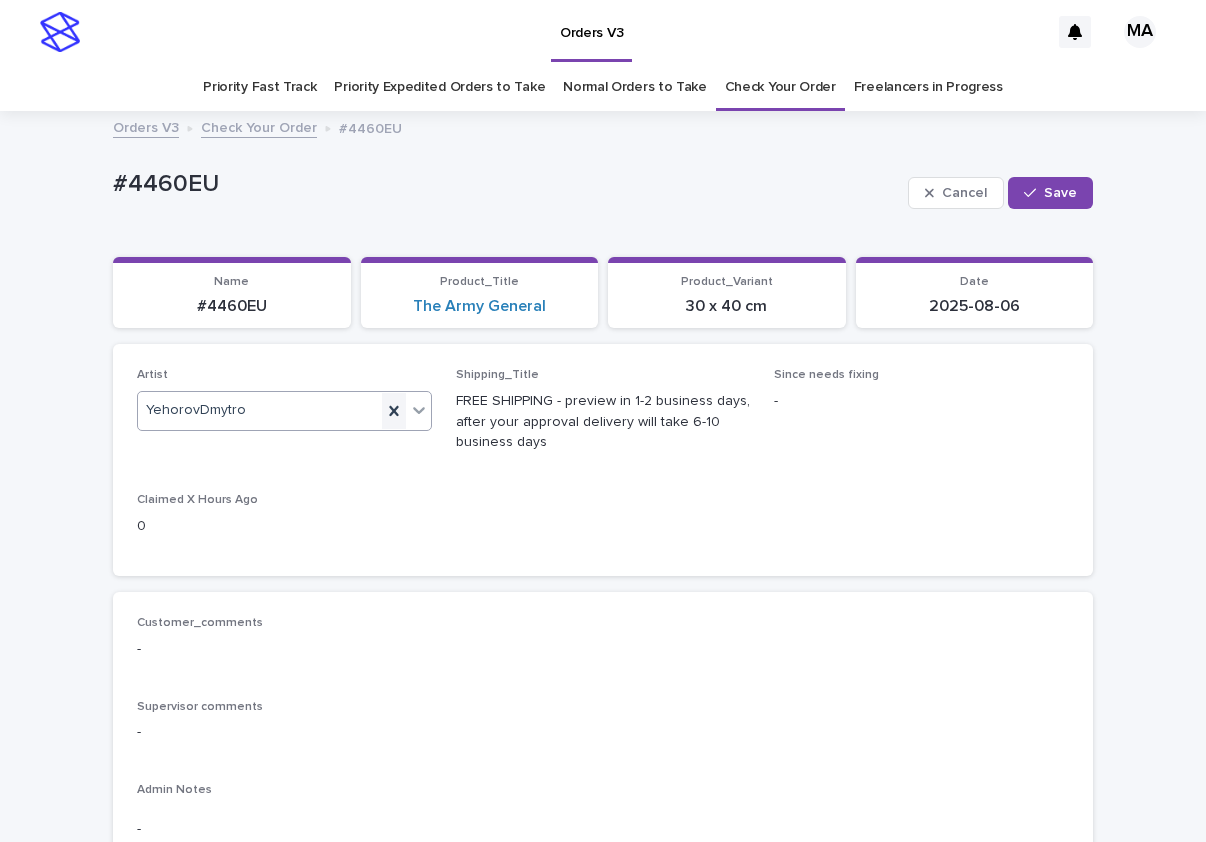 click 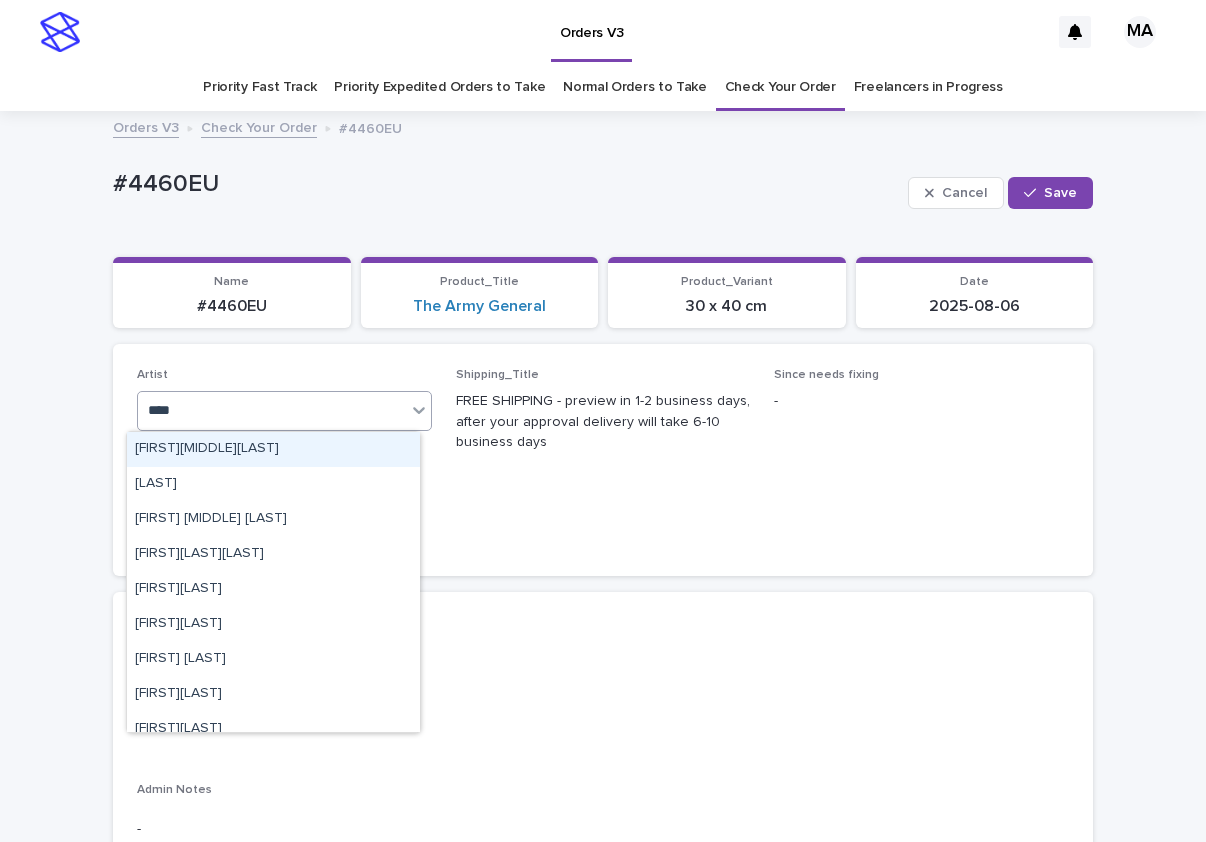 type on "*****" 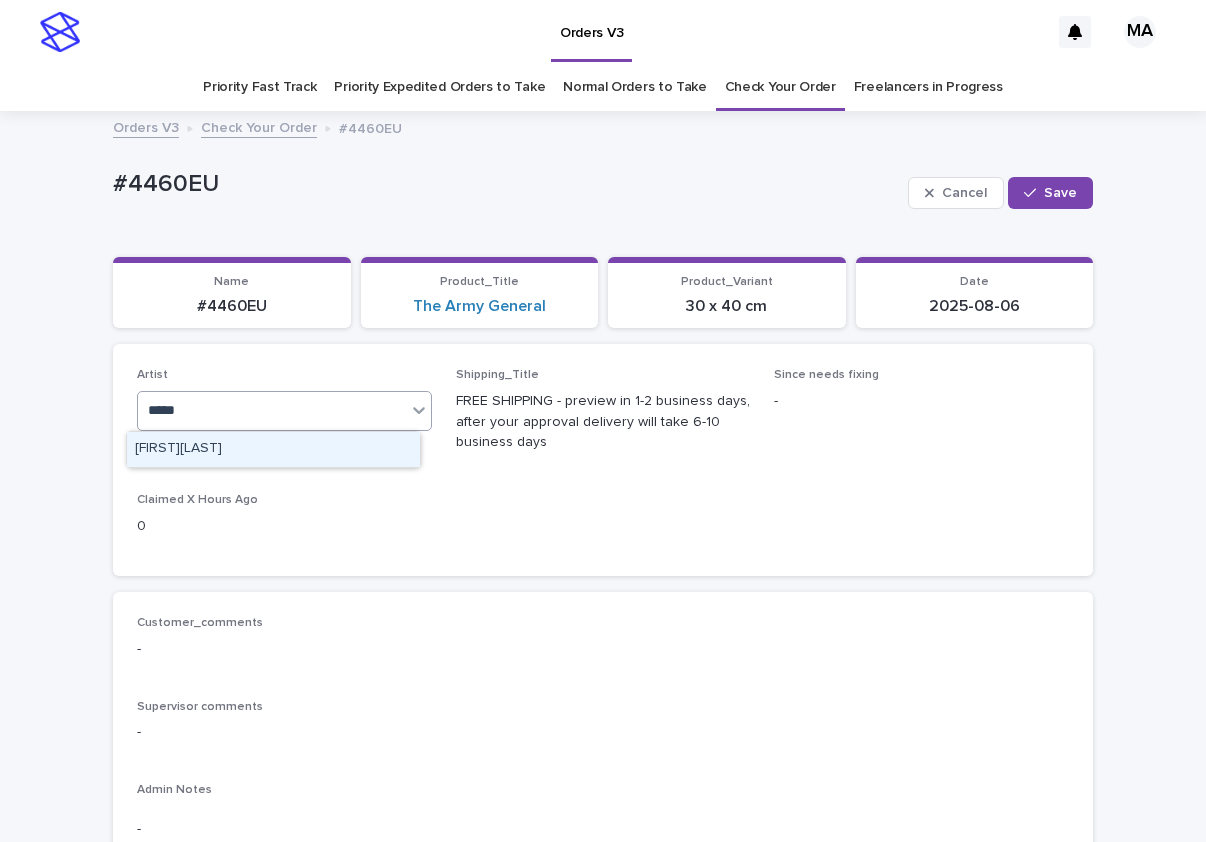 click on "MariiaBuchka" at bounding box center [273, 449] 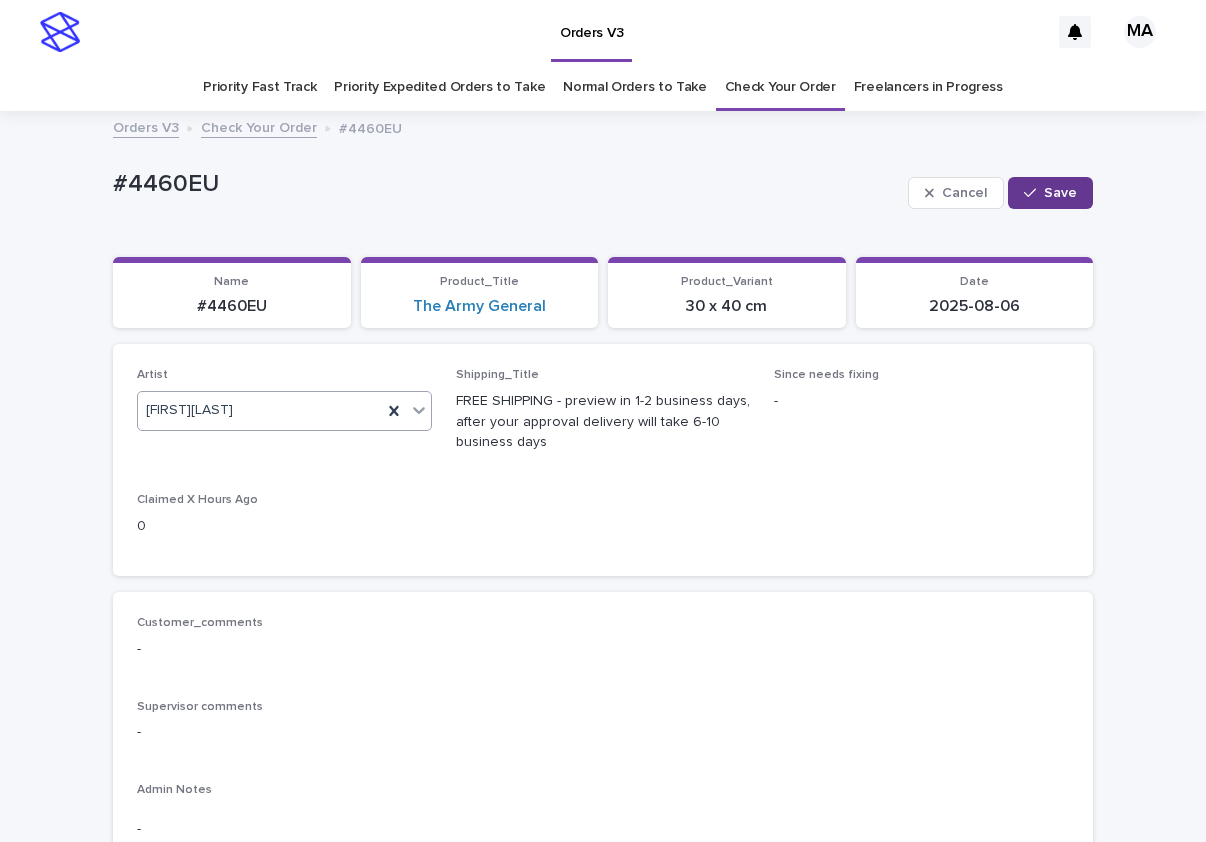 click on "Save" at bounding box center [1050, 193] 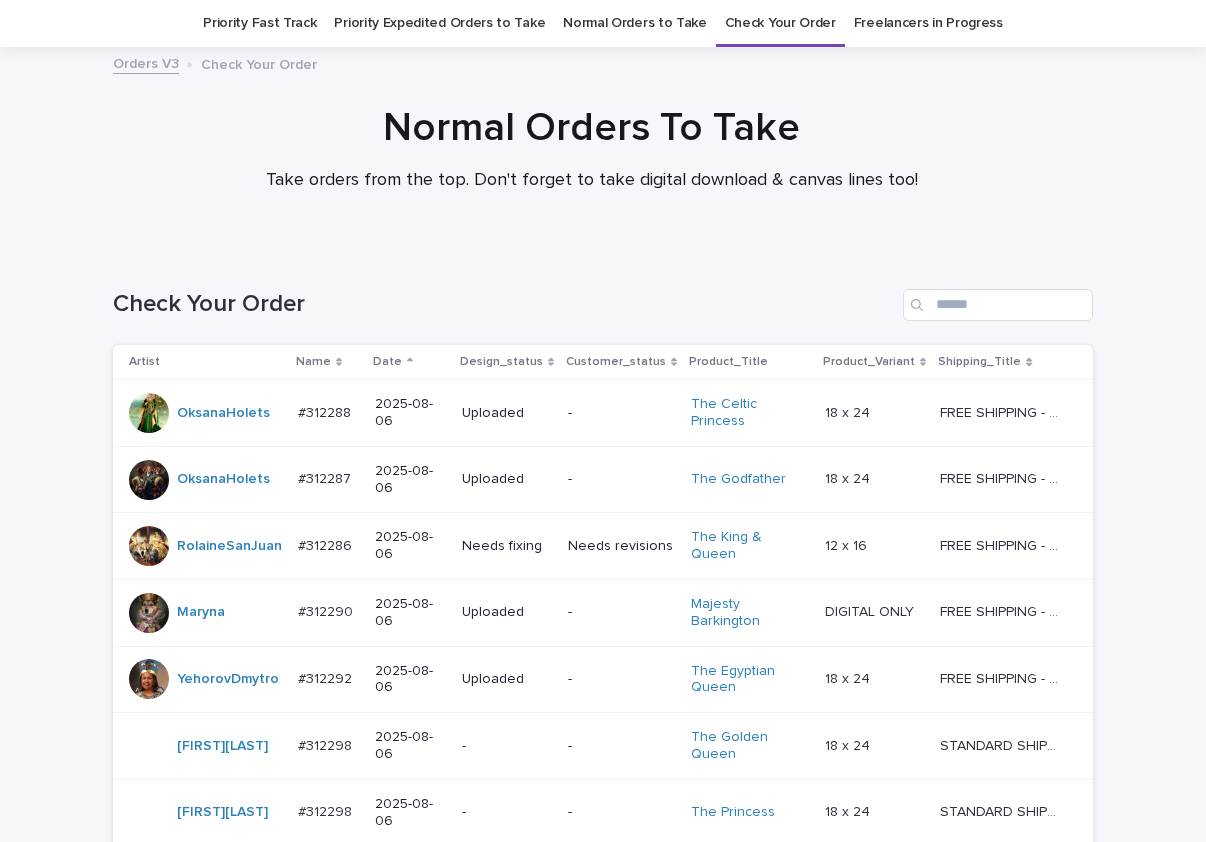 scroll, scrollTop: 534, scrollLeft: 0, axis: vertical 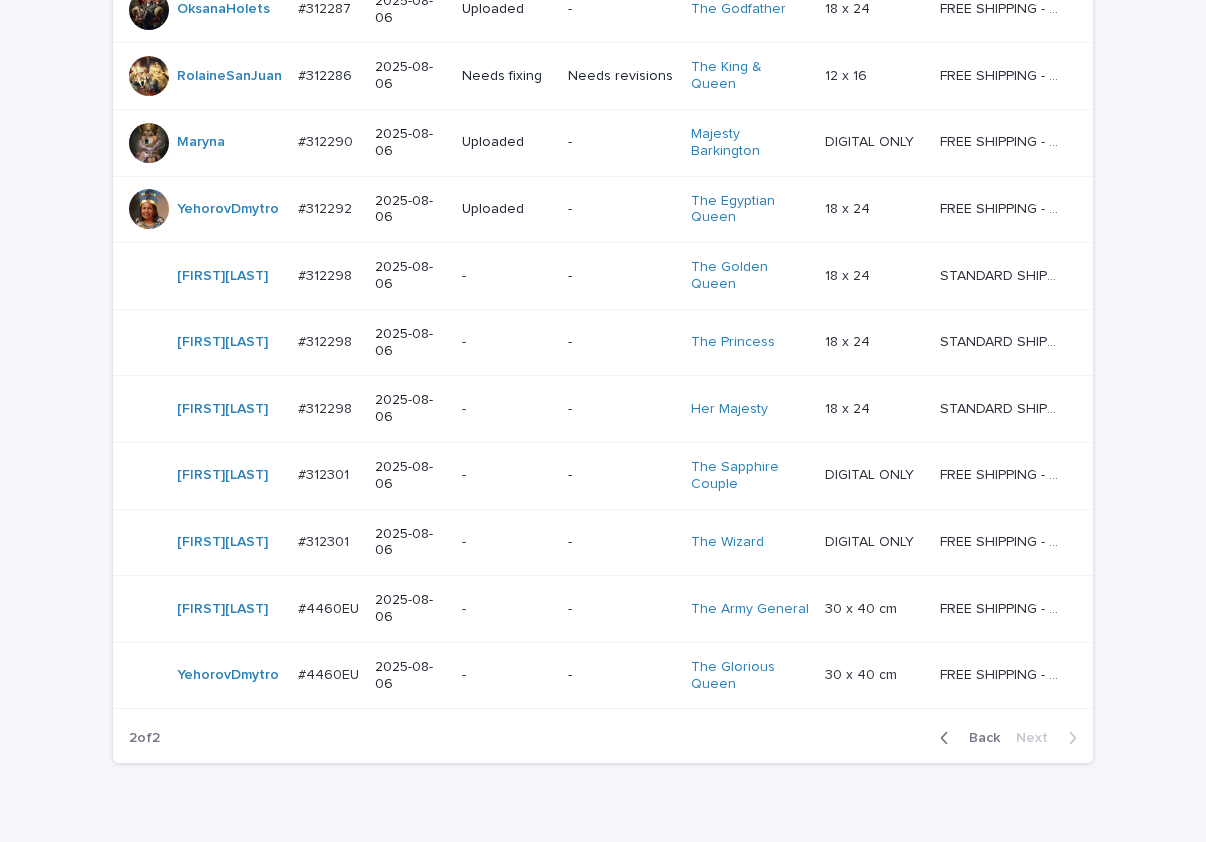 click on "-" at bounding box center [507, 675] 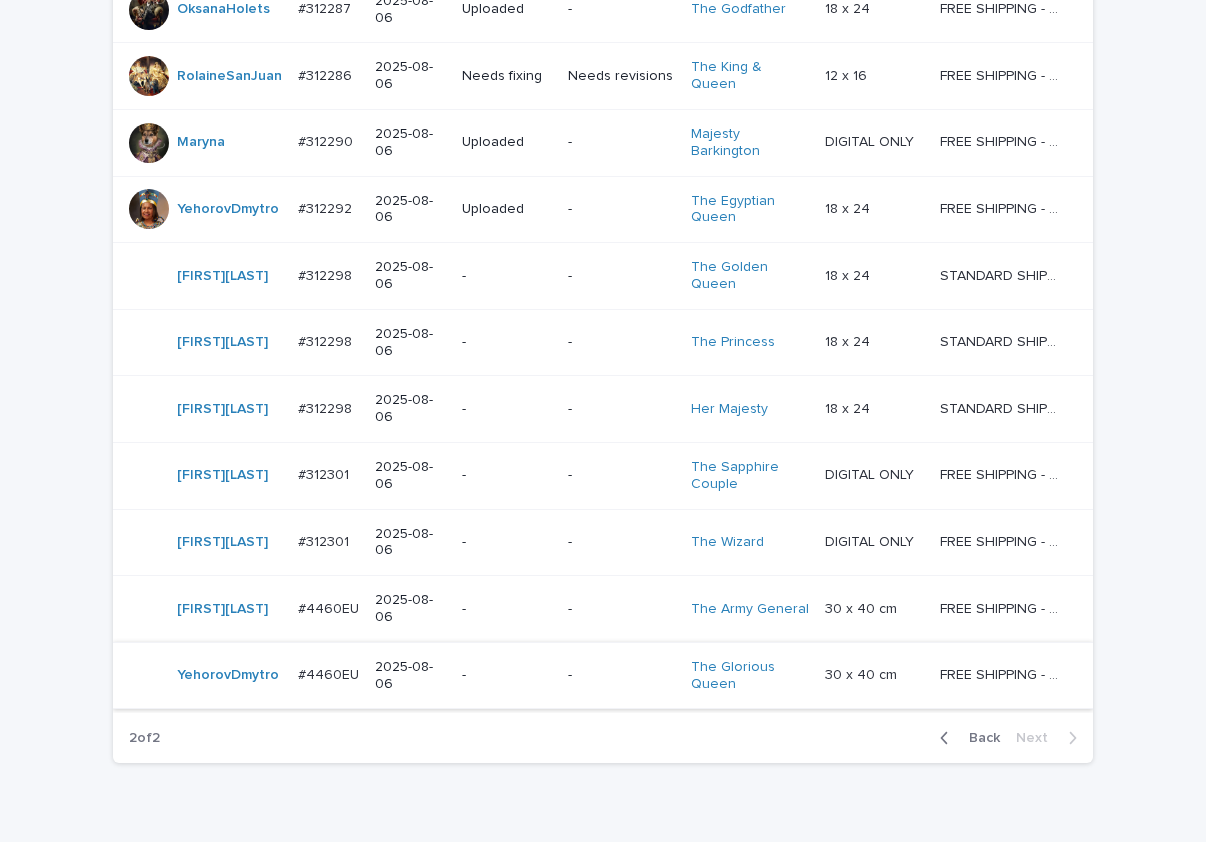 scroll, scrollTop: 0, scrollLeft: 0, axis: both 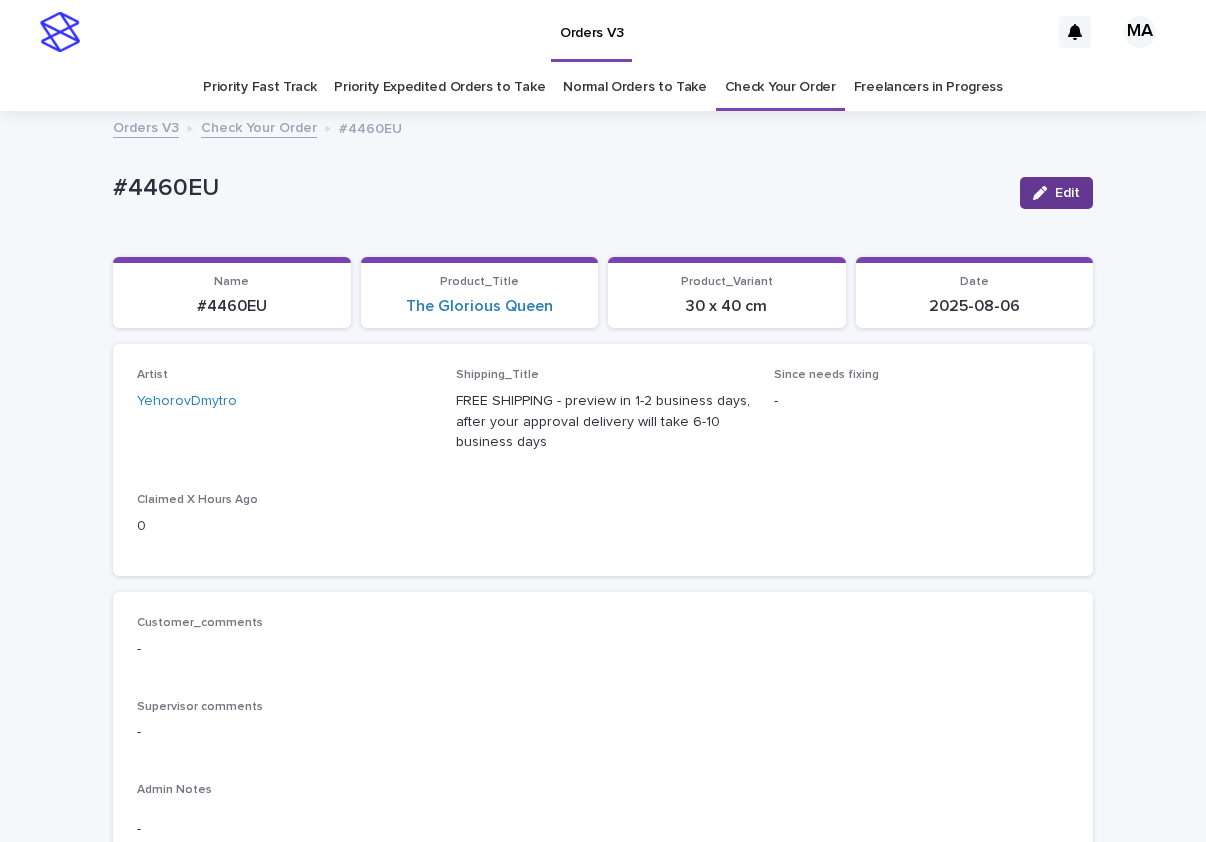 click on "Edit" at bounding box center [1067, 193] 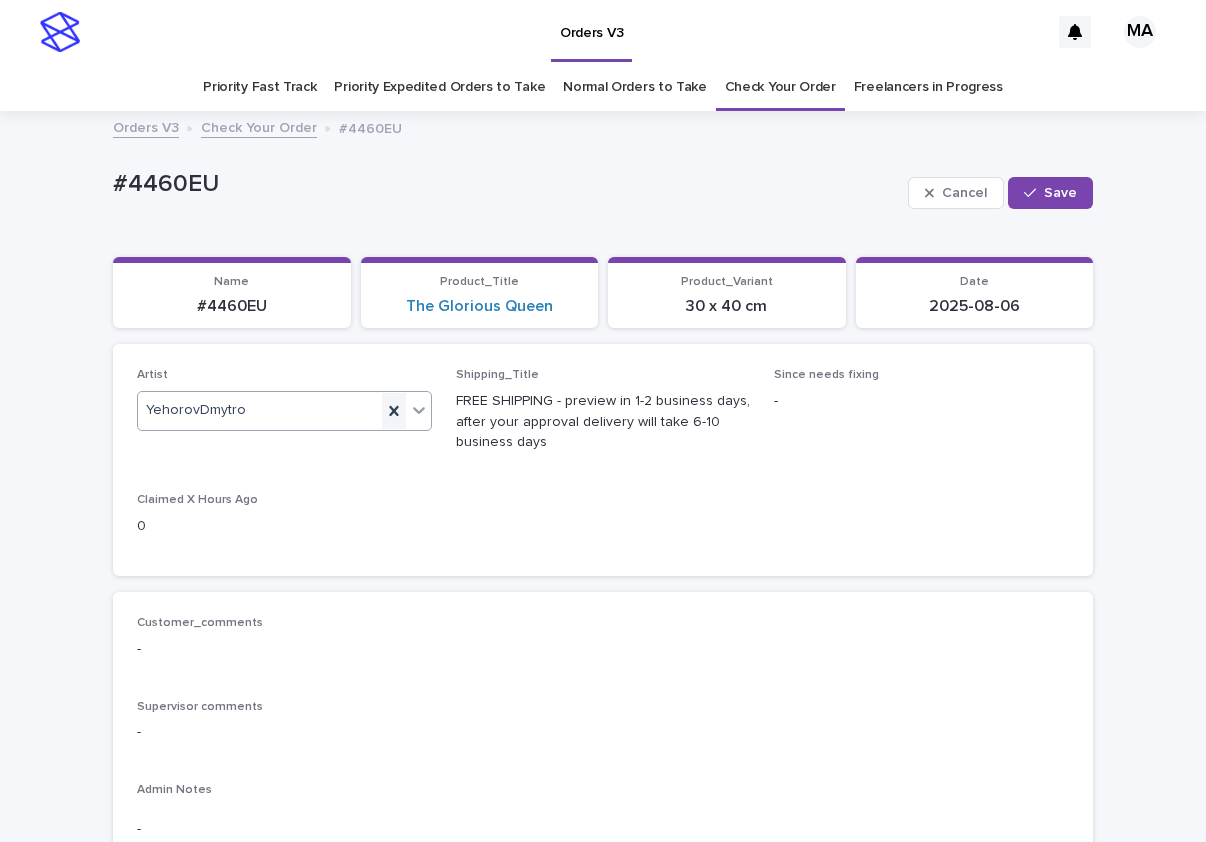 click 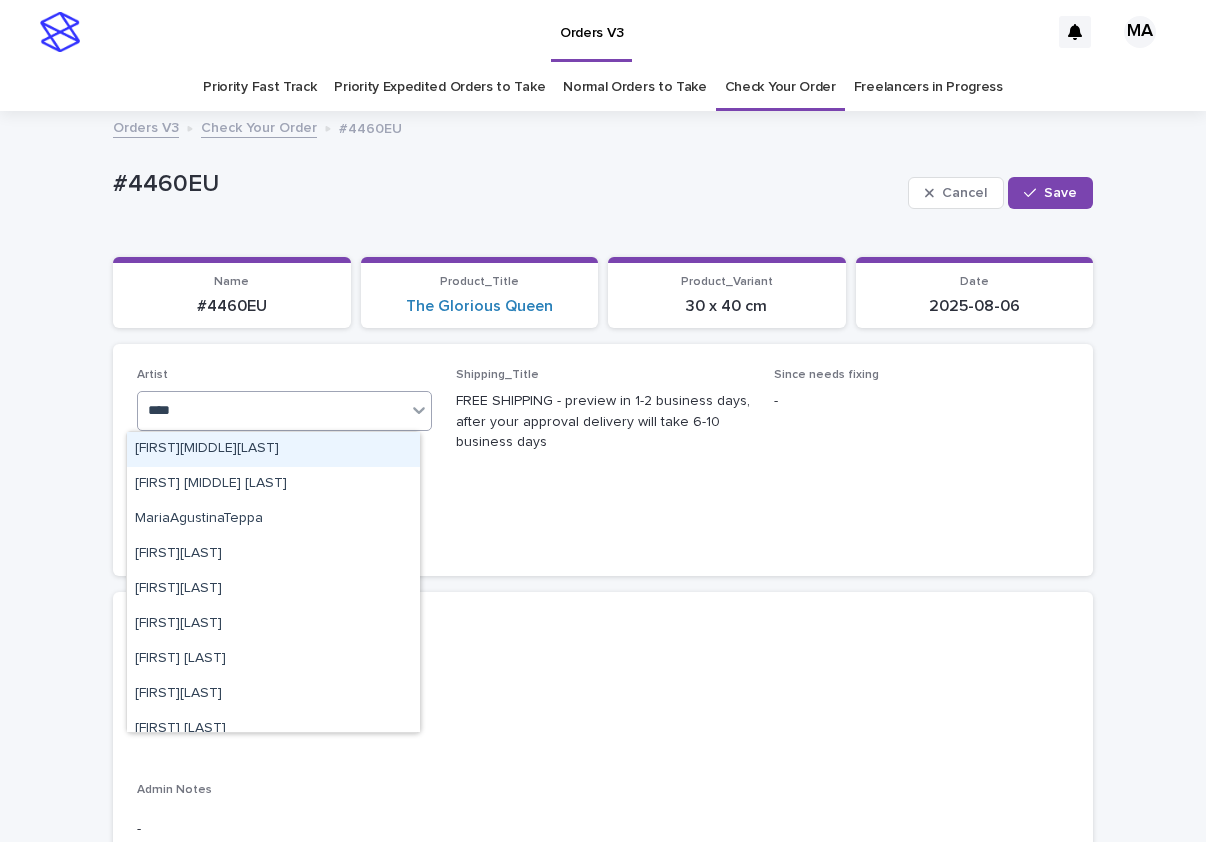 type on "*****" 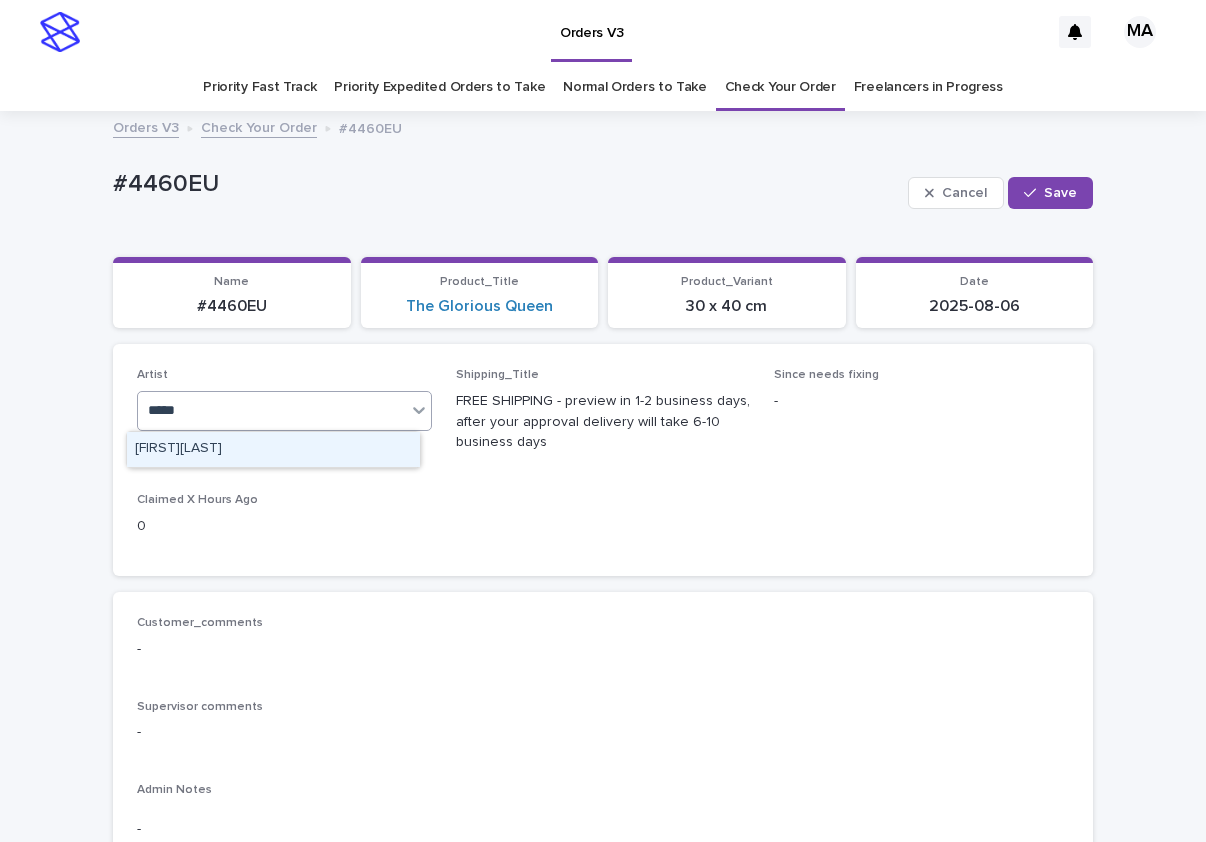 click on "[FIRST][LAST]" at bounding box center [273, 449] 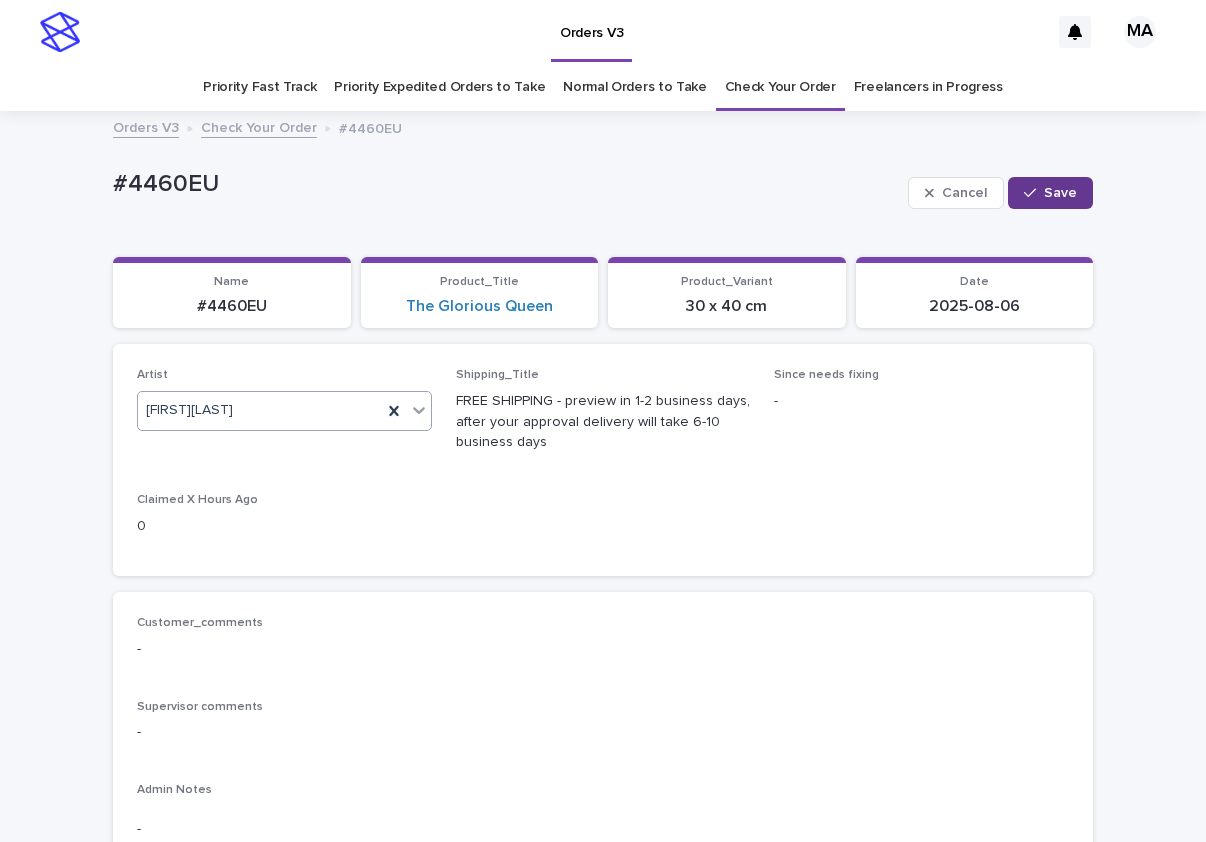 click on "Save" at bounding box center (1060, 193) 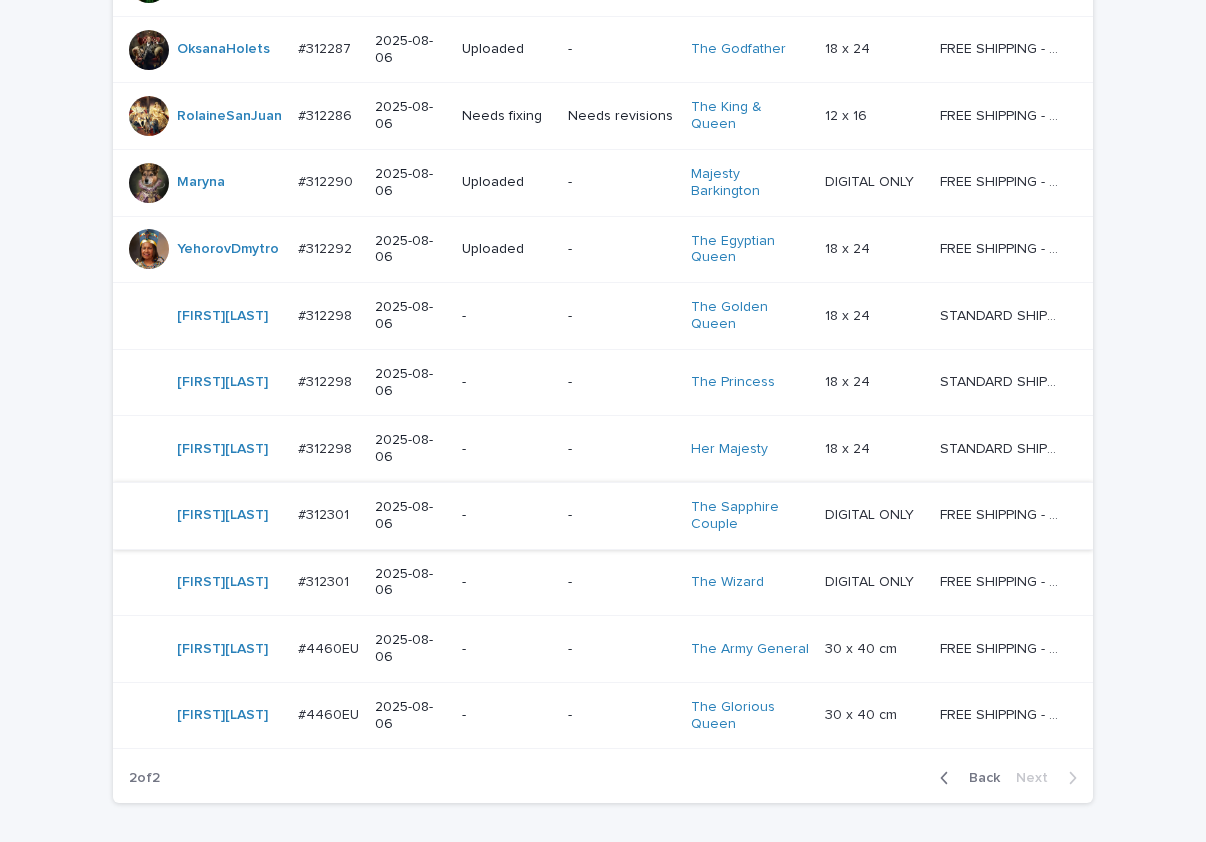scroll, scrollTop: 534, scrollLeft: 0, axis: vertical 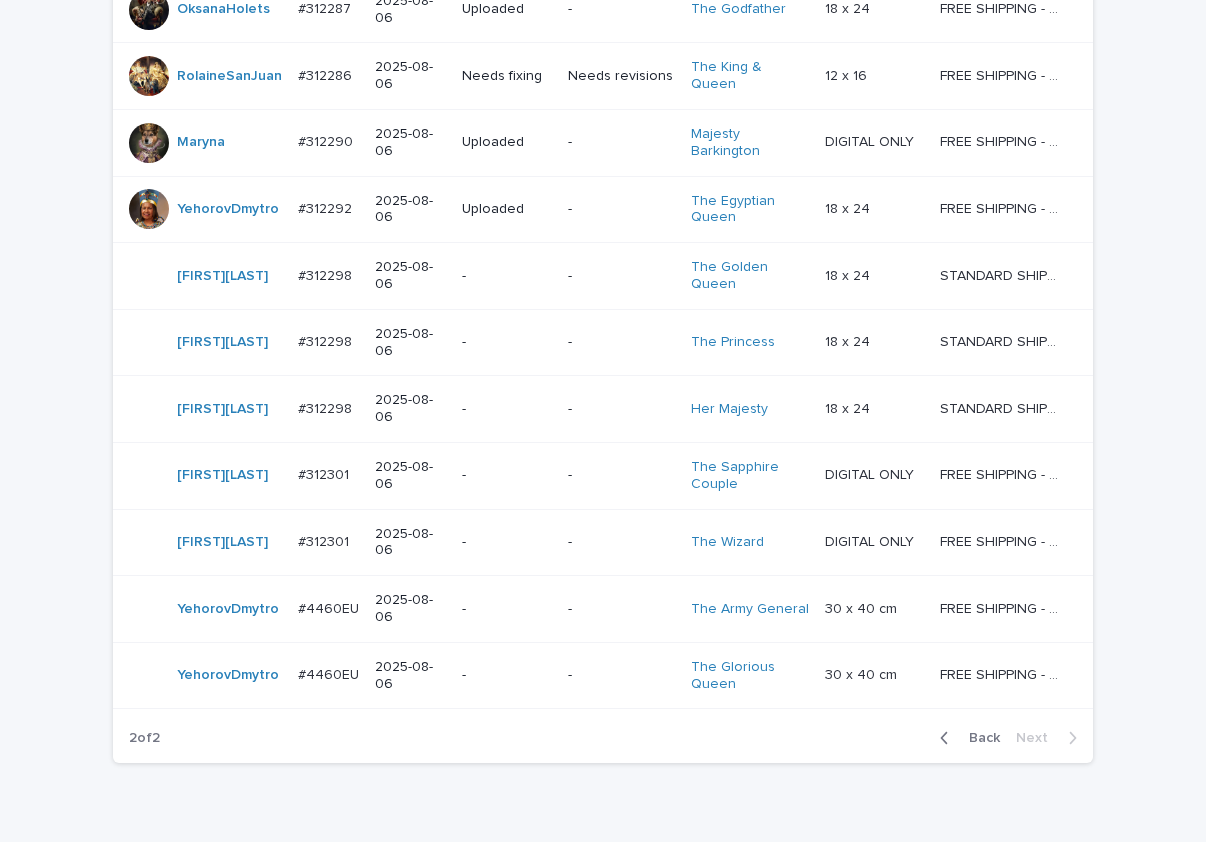 click on "-" at bounding box center (507, 609) 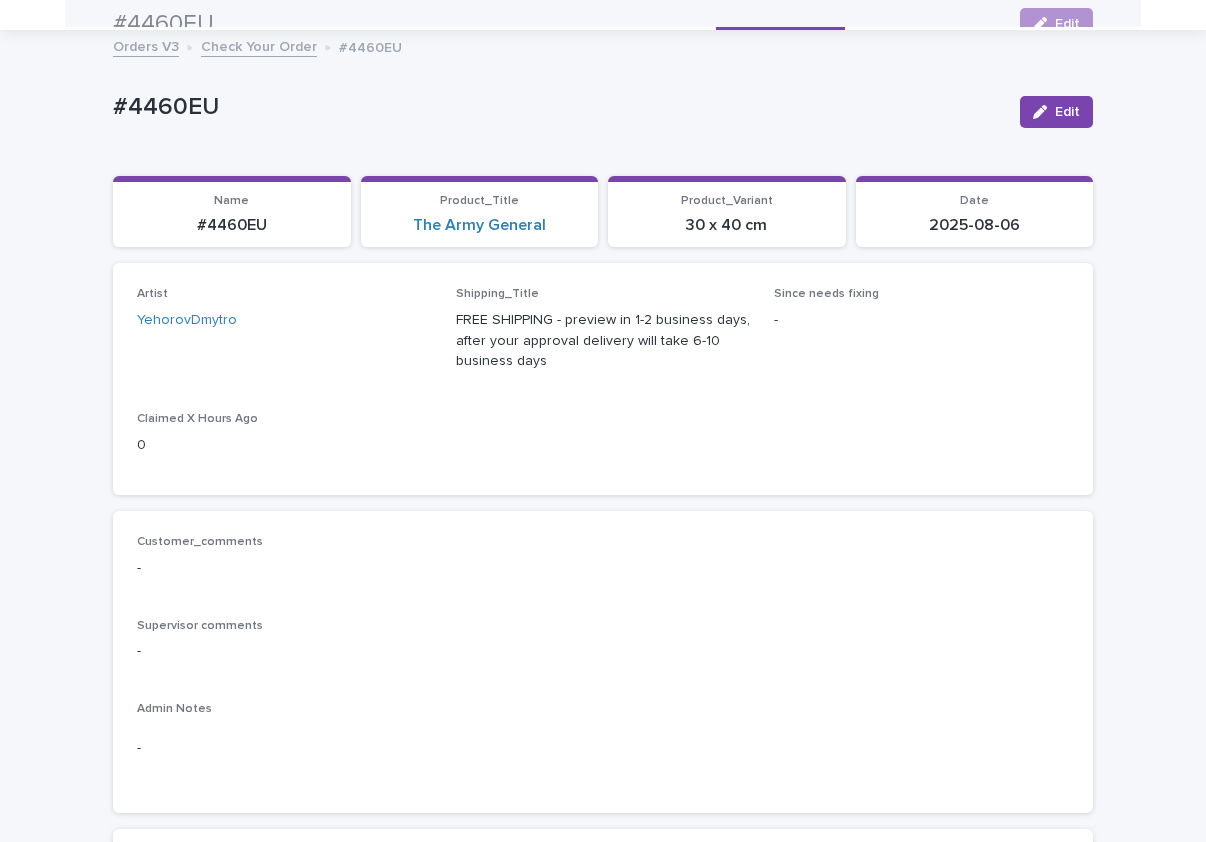 scroll, scrollTop: 64, scrollLeft: 0, axis: vertical 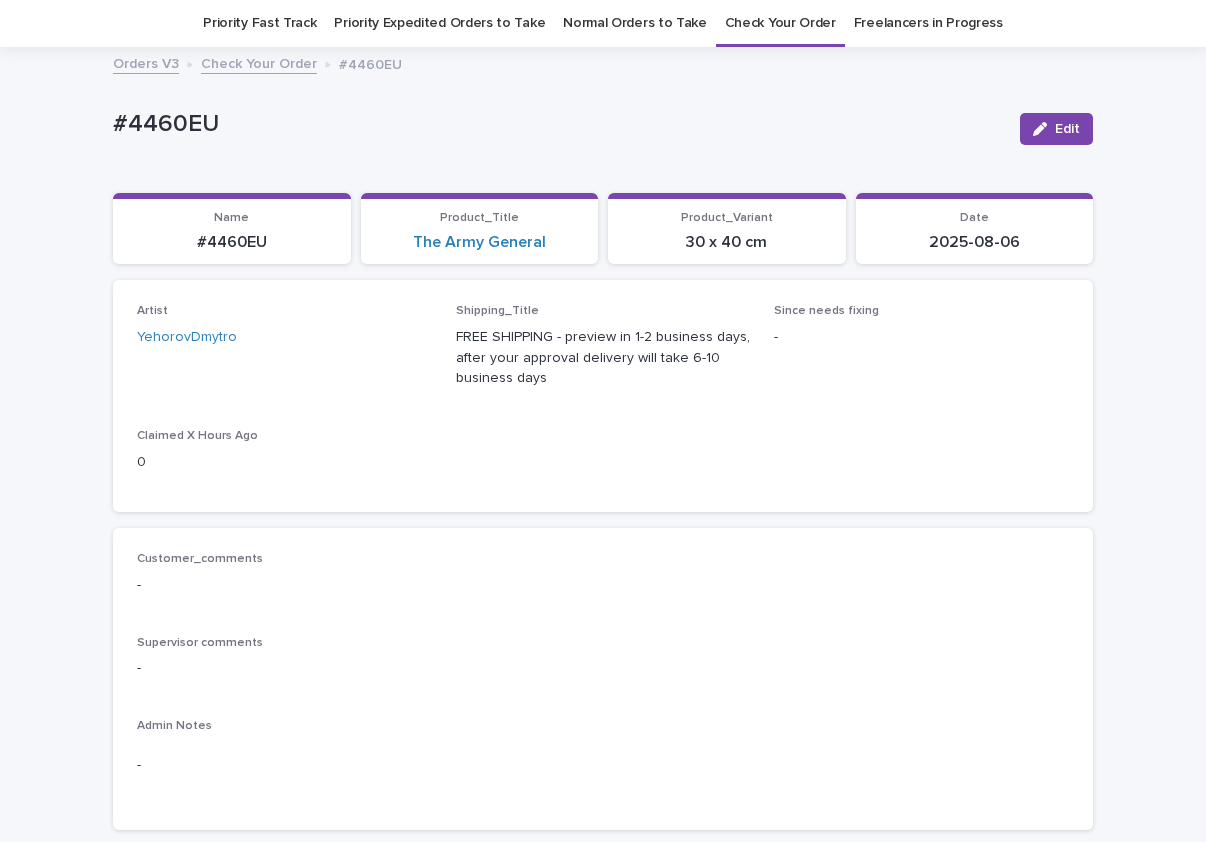 click on "Edit" at bounding box center (1067, 129) 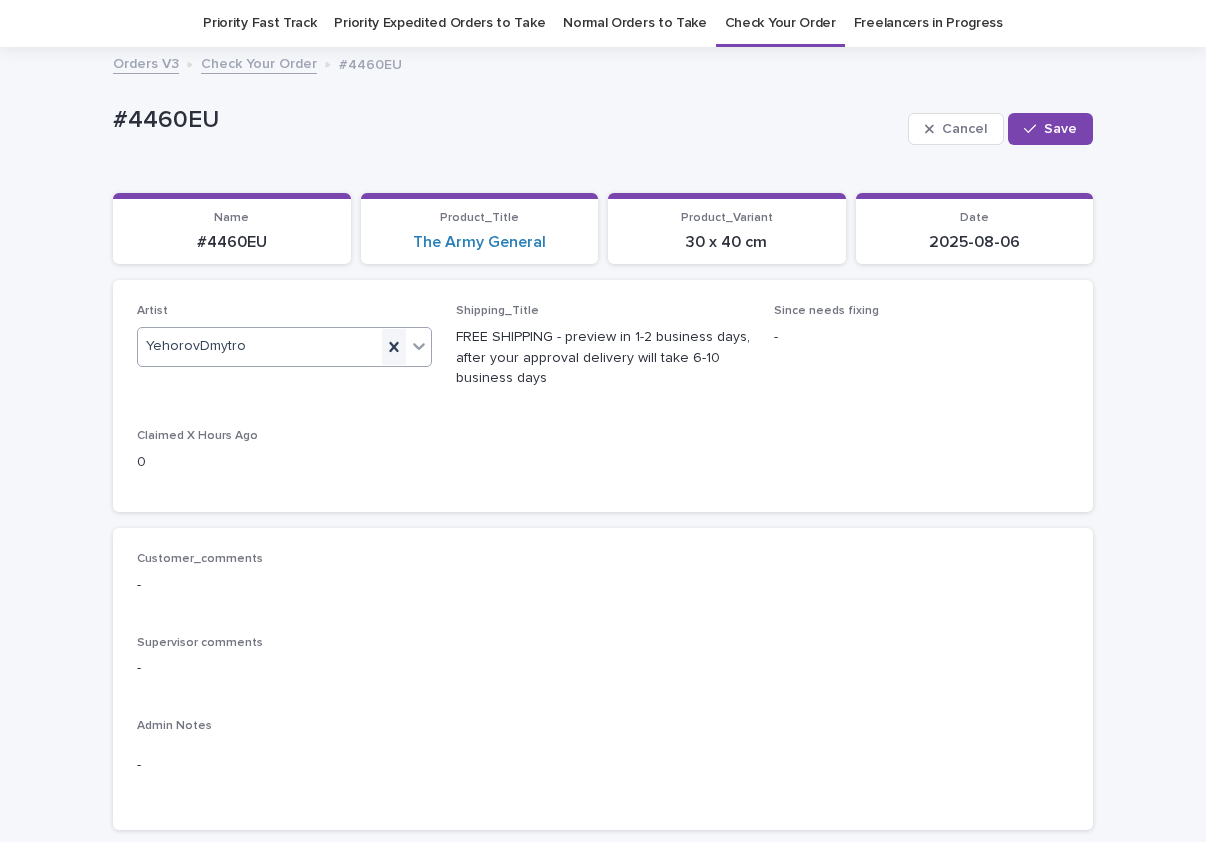 click 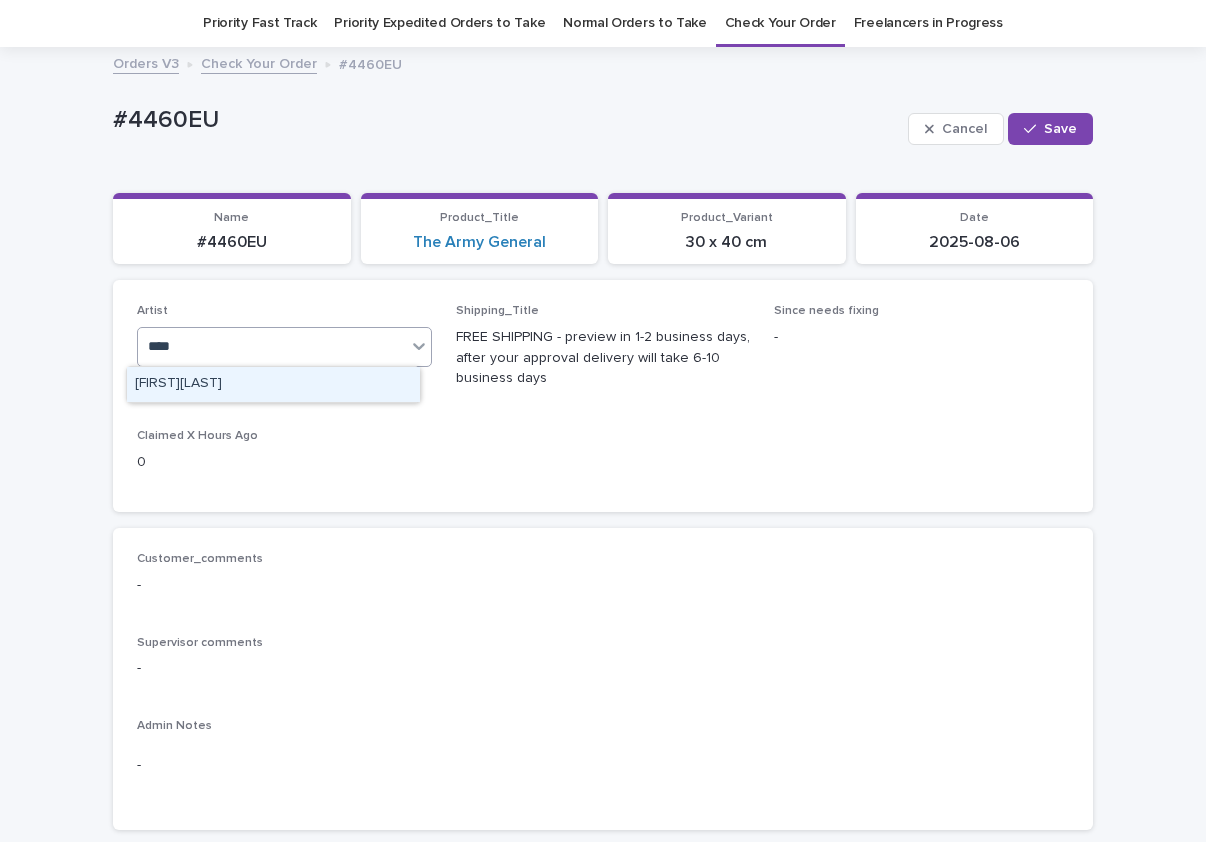 type on "*****" 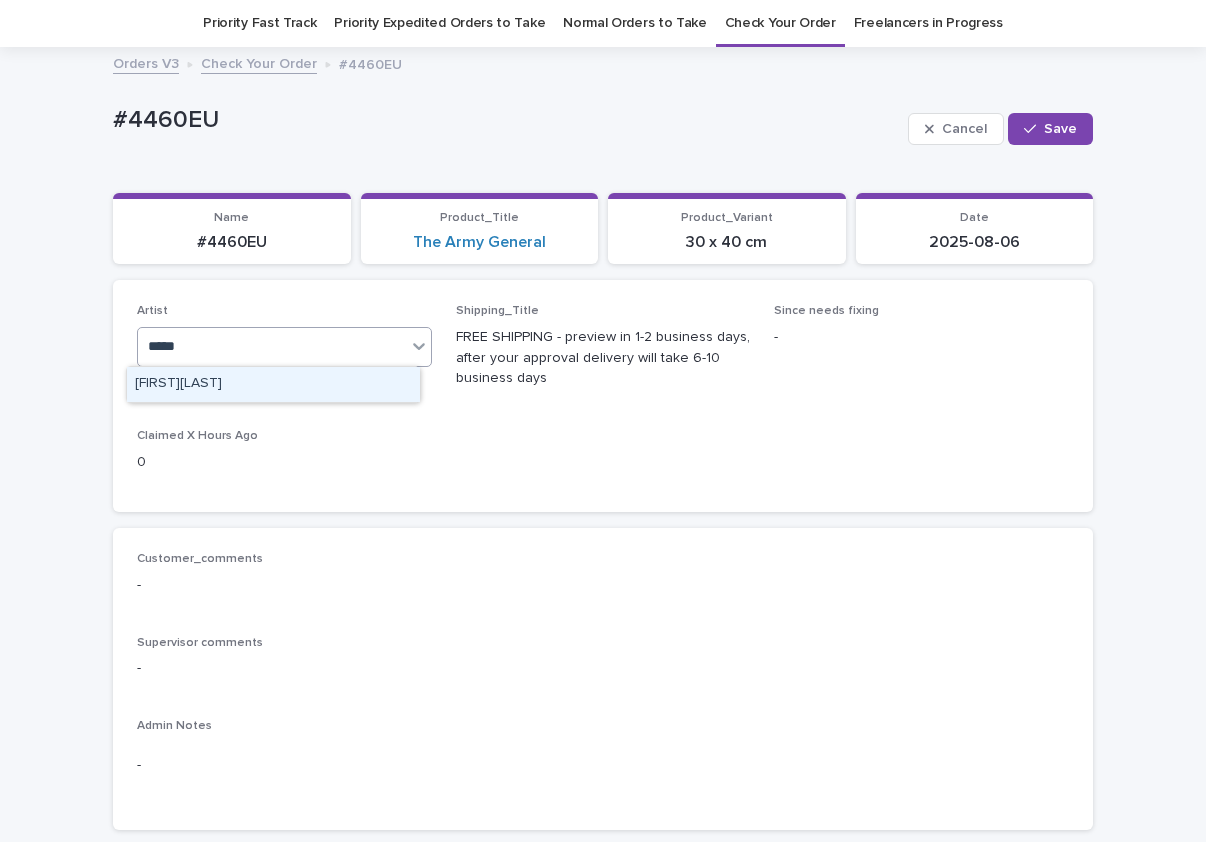 click on "[FIRST][LAST]" at bounding box center [273, 384] 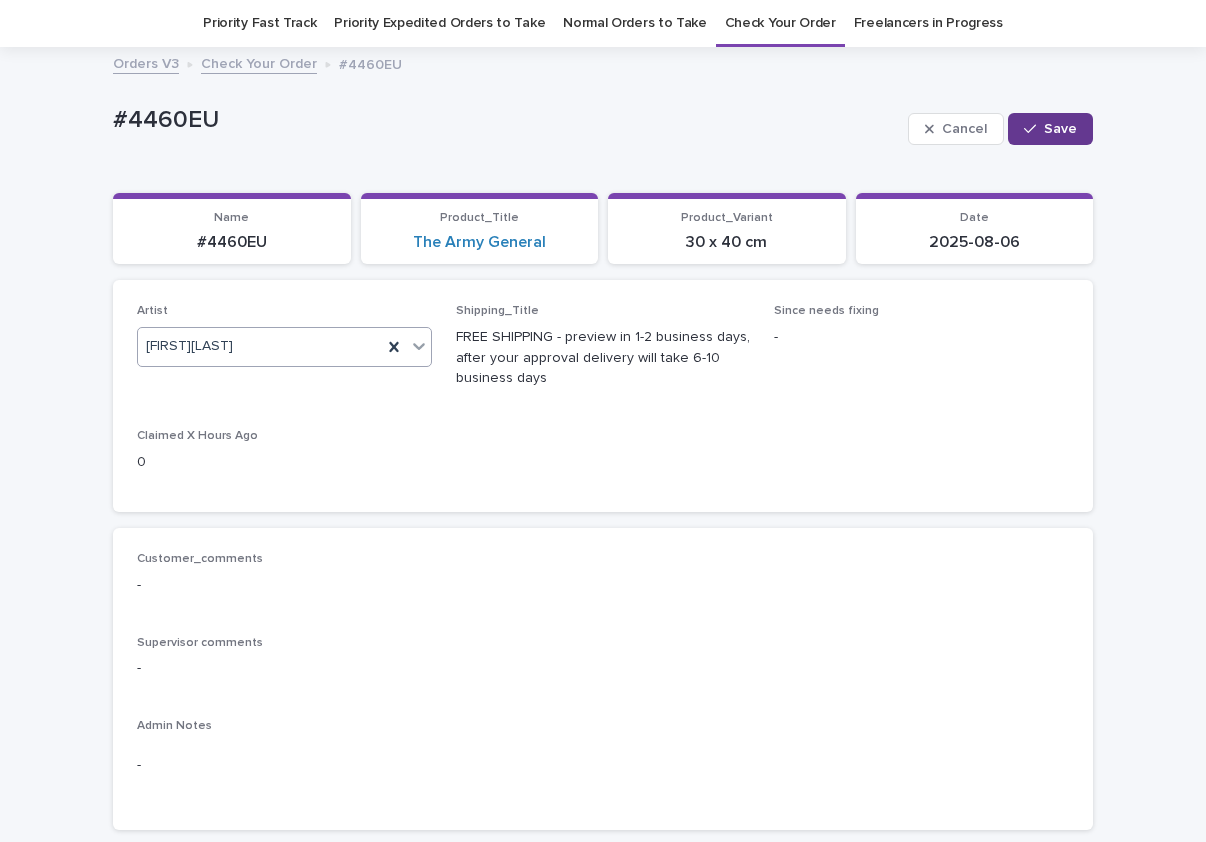 click on "Save" at bounding box center [1060, 129] 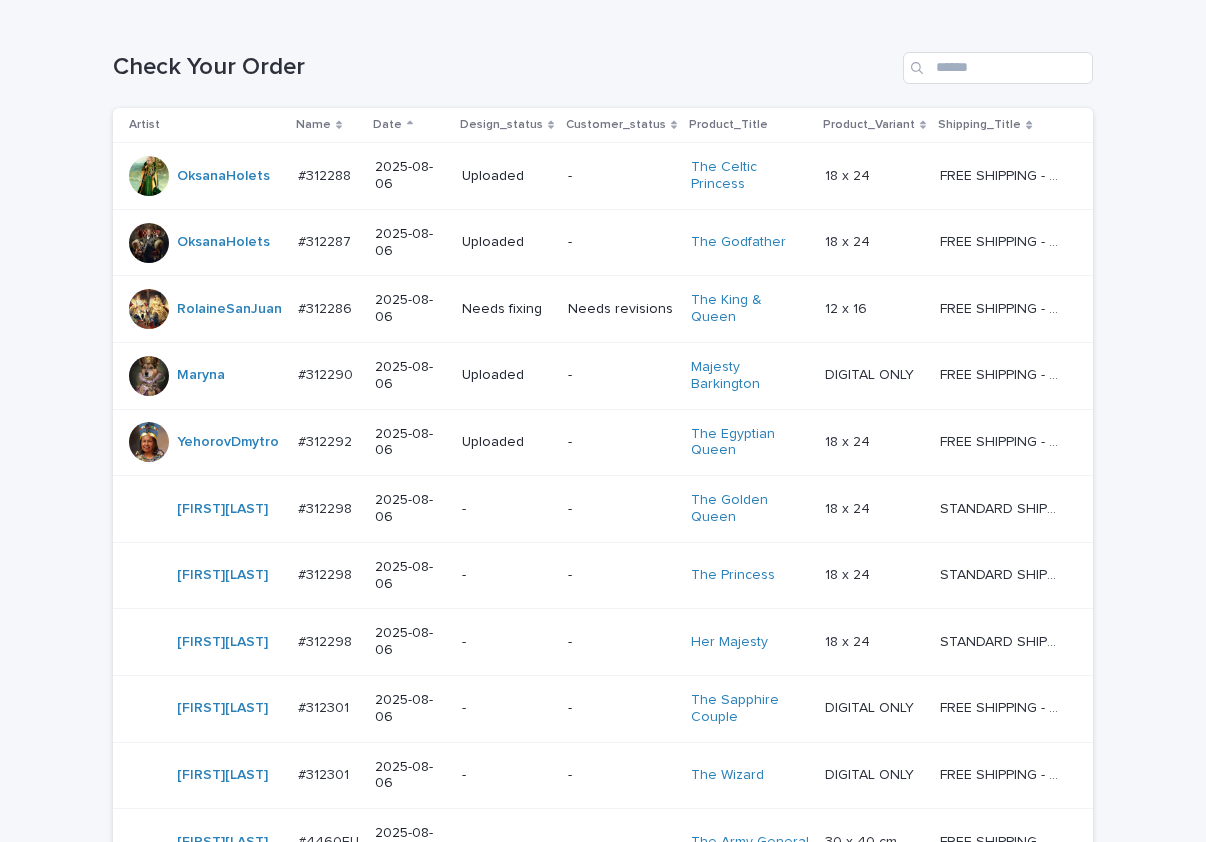 scroll, scrollTop: 534, scrollLeft: 0, axis: vertical 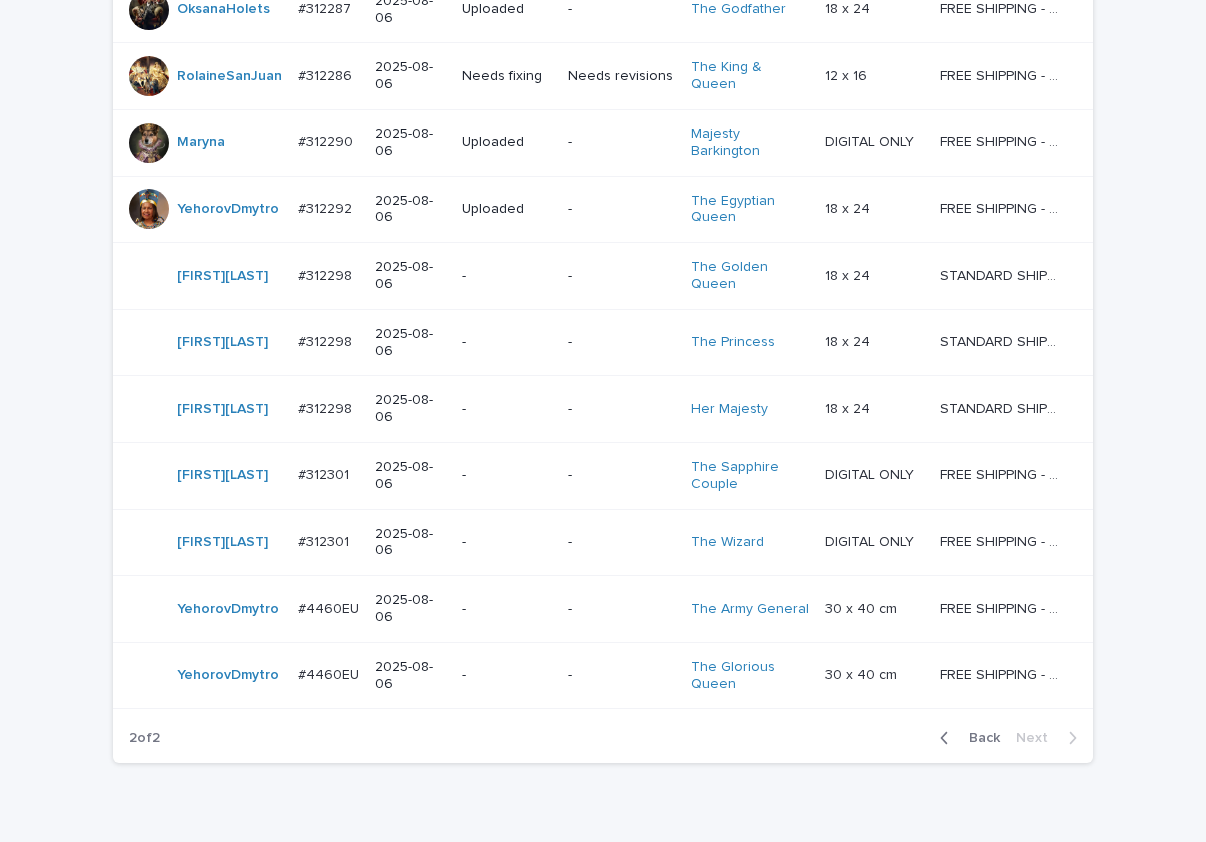 click on "-" at bounding box center [507, 675] 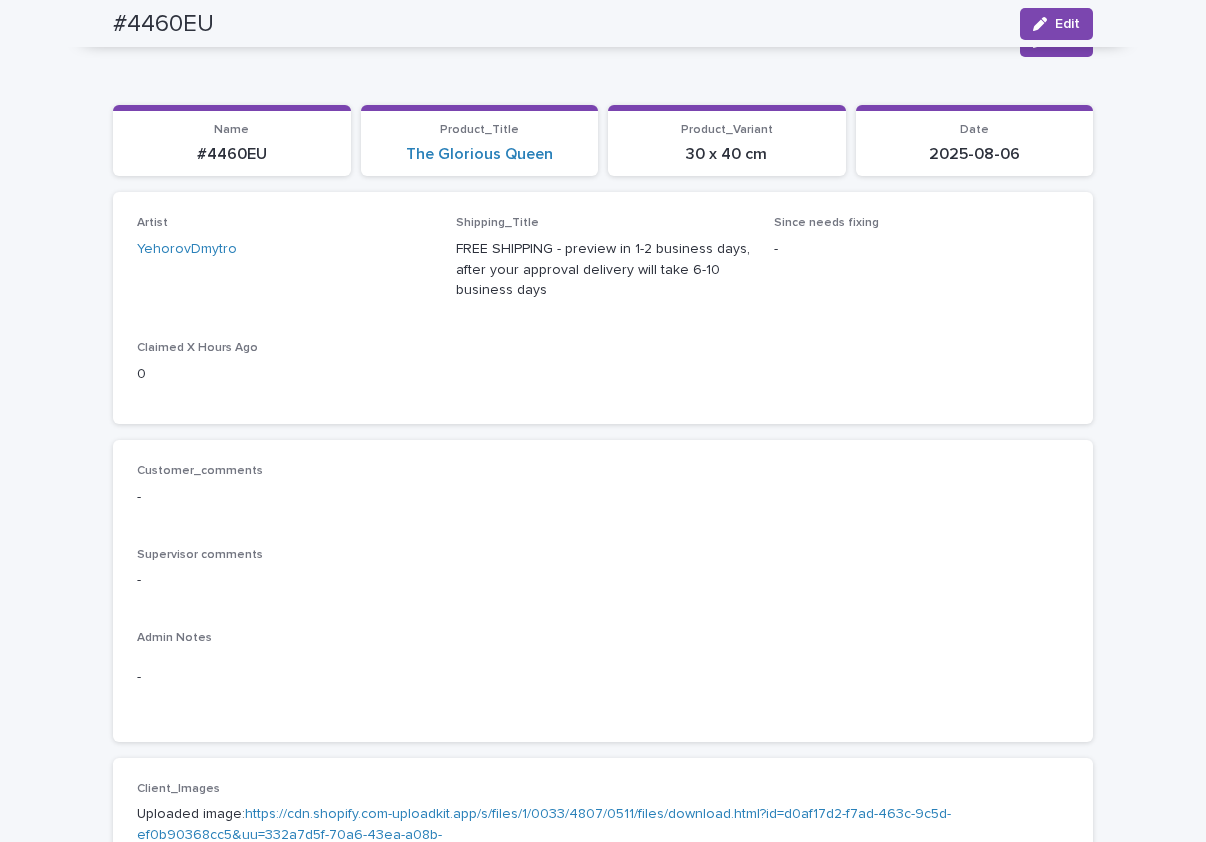 scroll, scrollTop: 64, scrollLeft: 0, axis: vertical 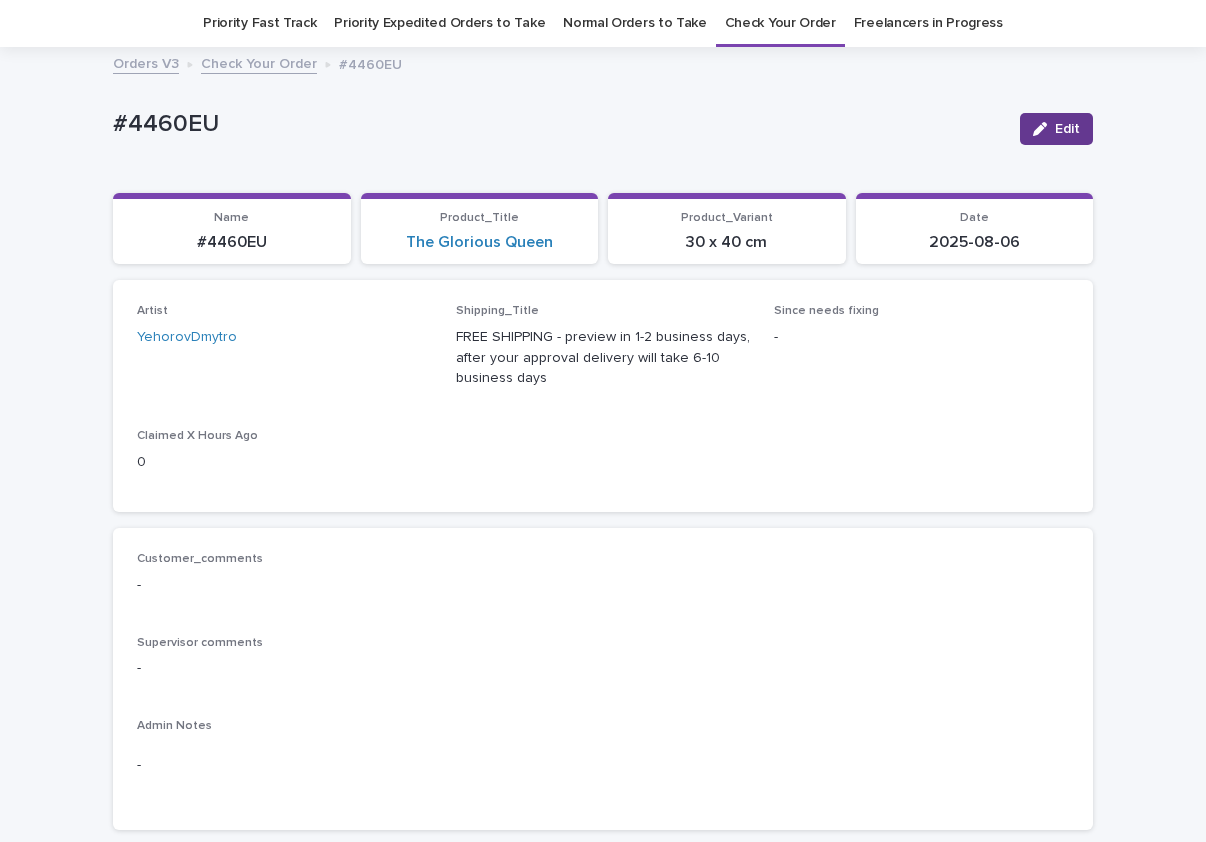 click on "Edit" at bounding box center [1056, 129] 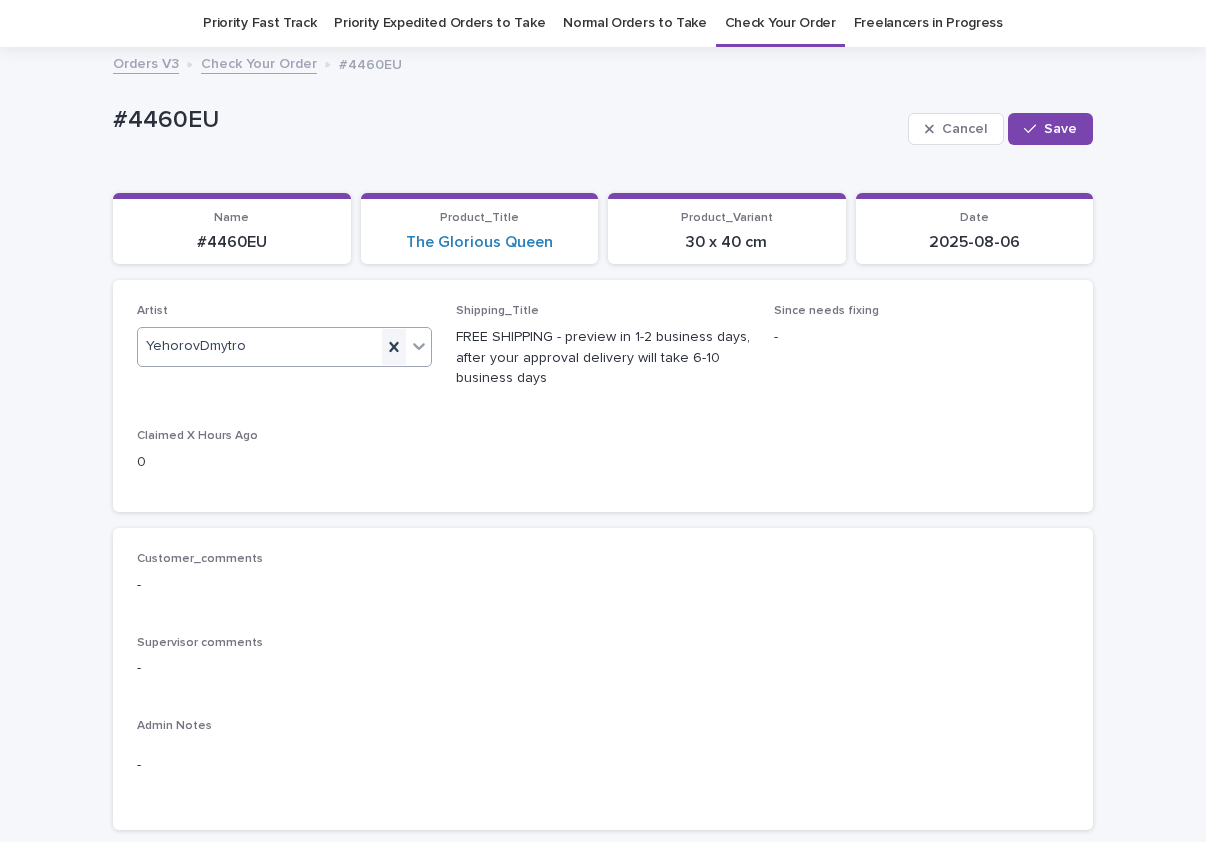 click 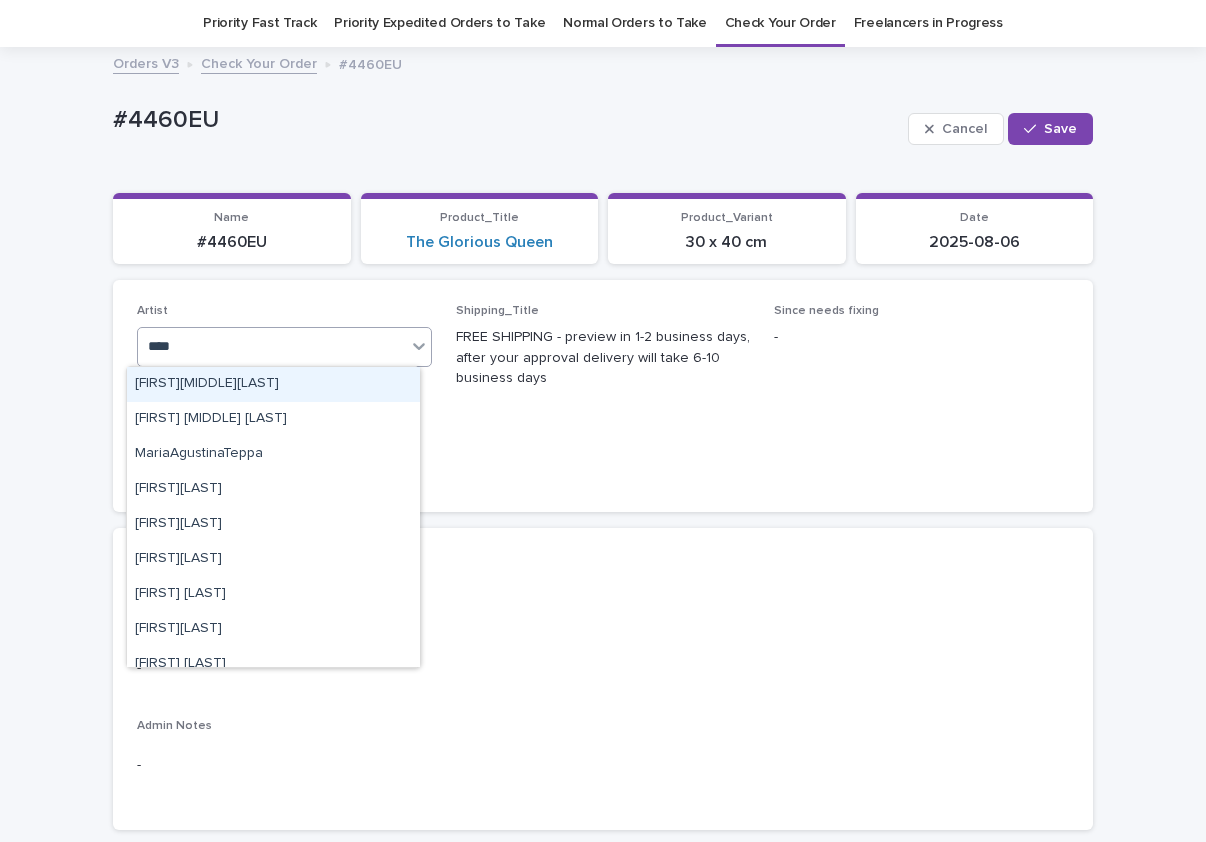 type on "*****" 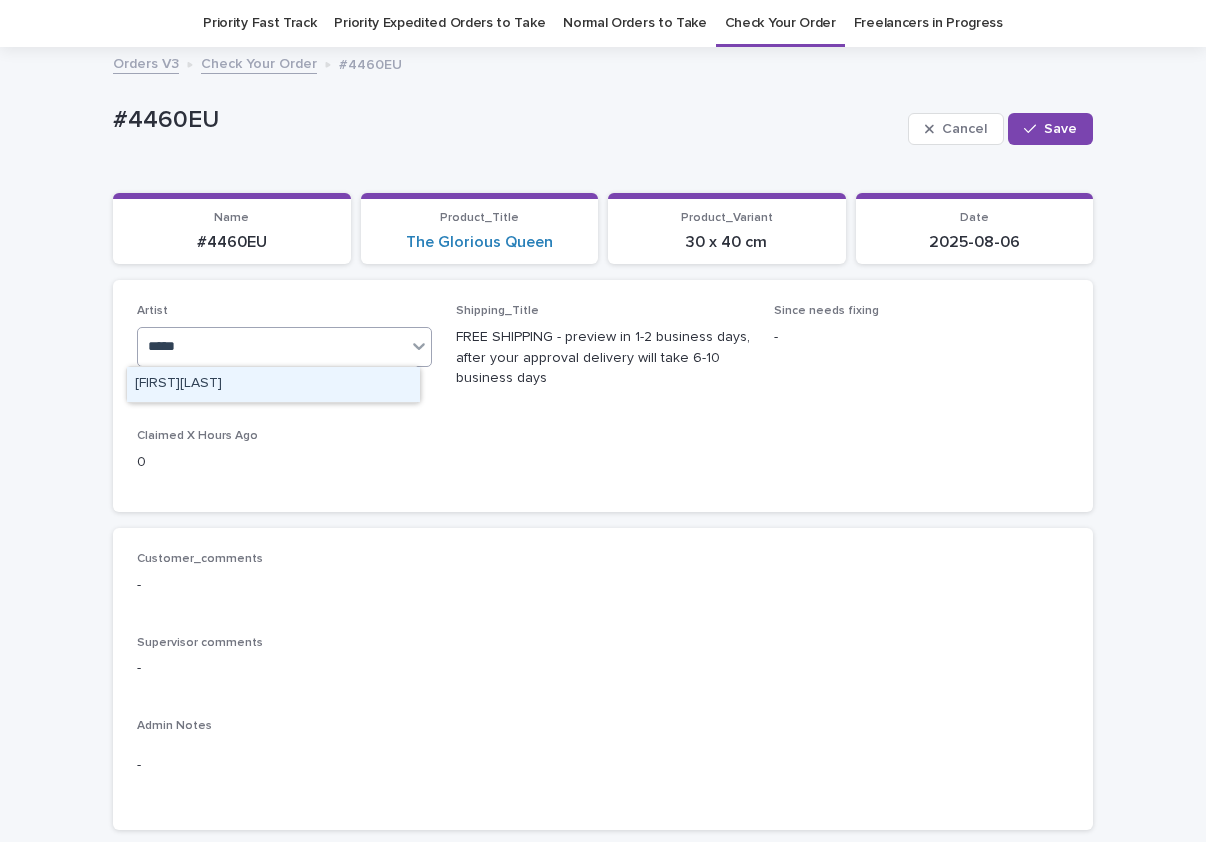 click on "[FIRST][LAST]" at bounding box center (273, 384) 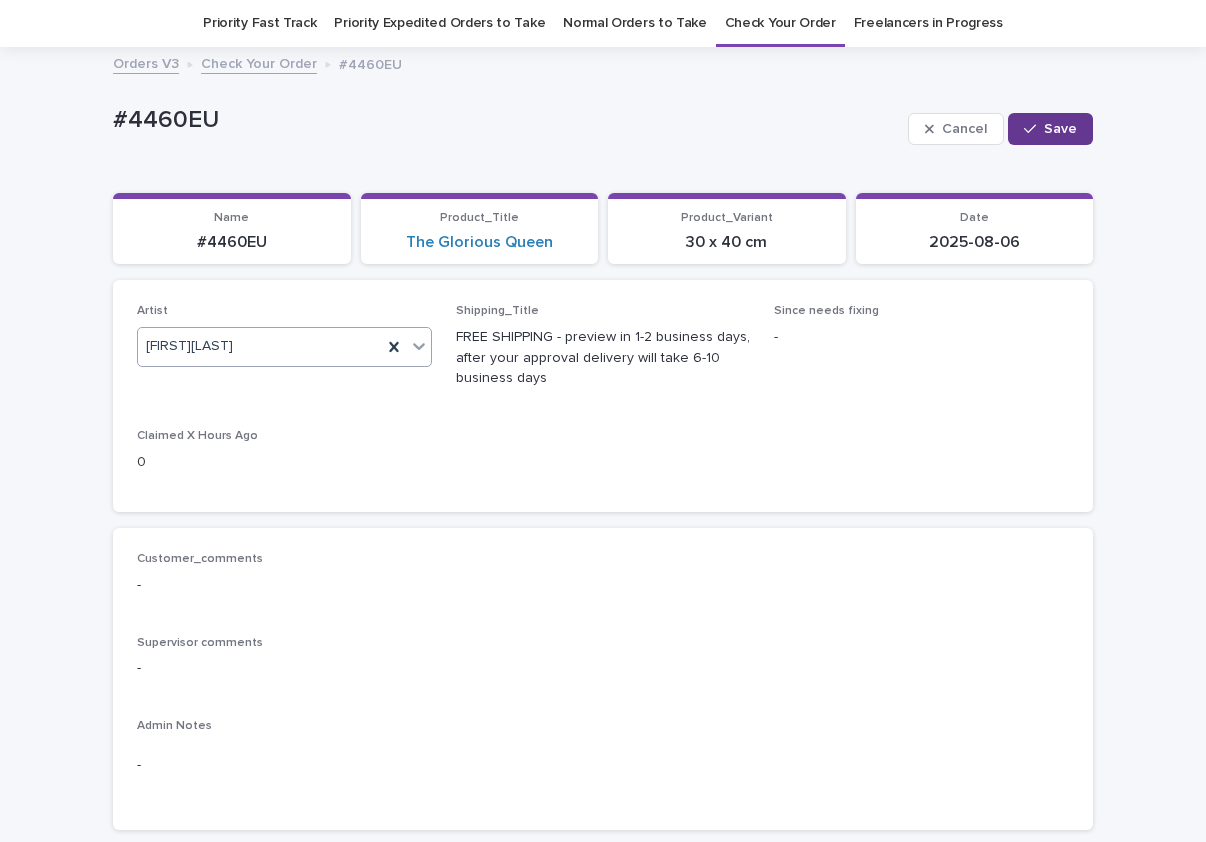 click on "Save" at bounding box center [1060, 129] 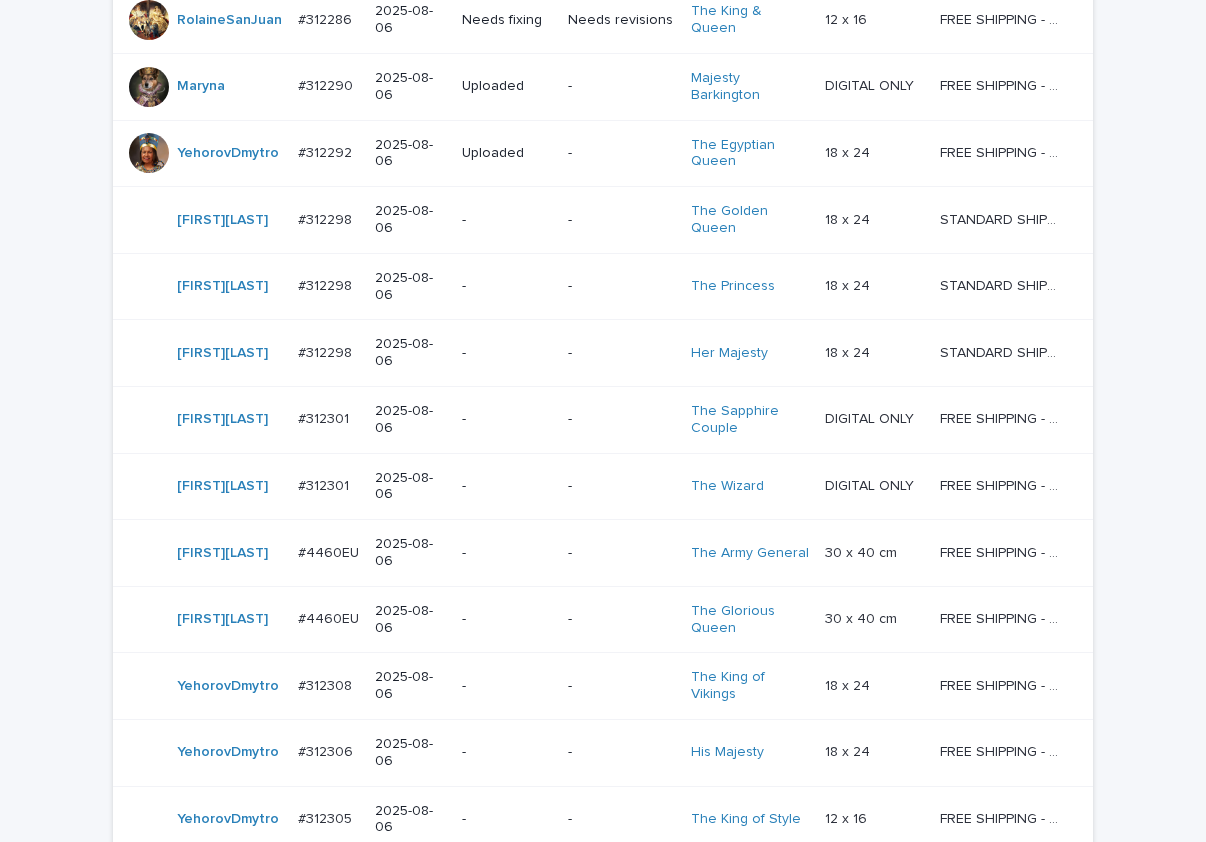 scroll, scrollTop: 619, scrollLeft: 0, axis: vertical 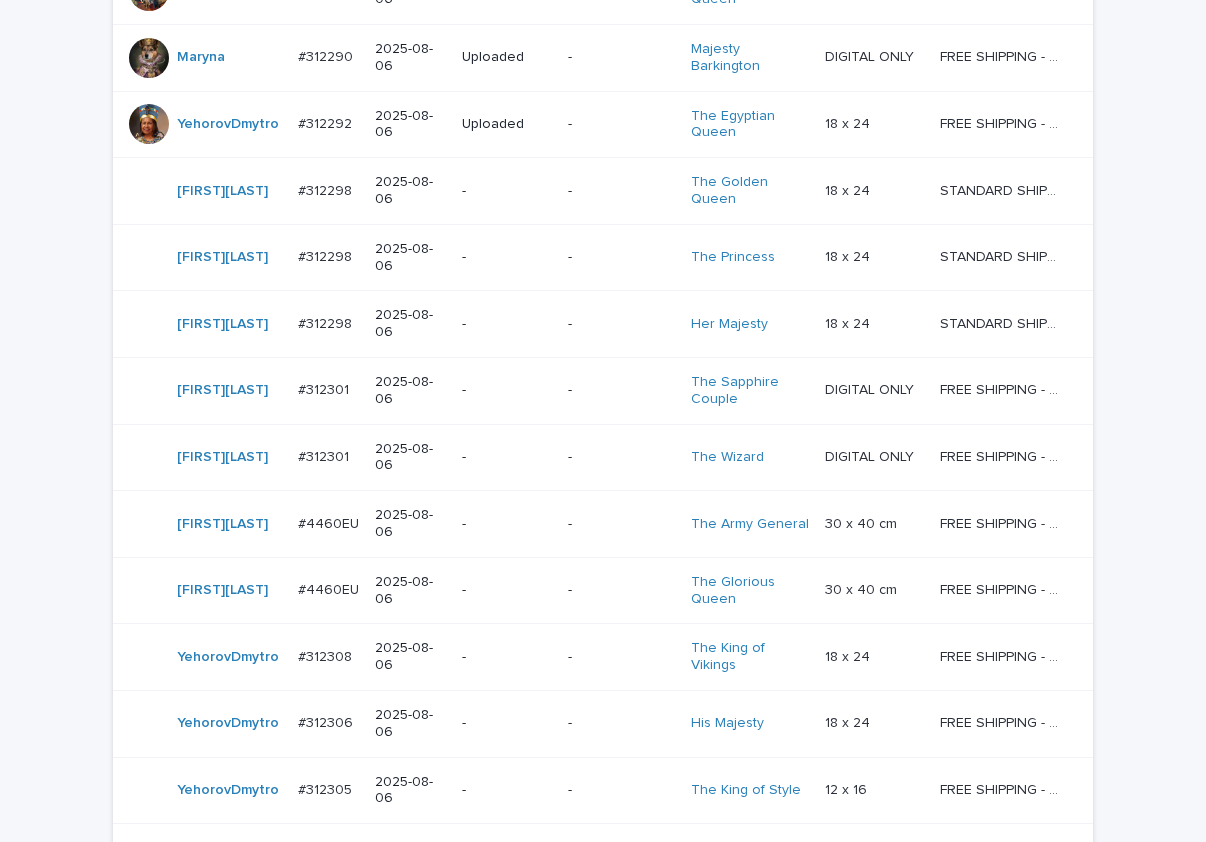click on "Loading... Saving… Loading... Saving… Check Your Order Artist Name Date Design_status Customer_status Product_Title Product_Variant Shipping_Title OksanaHolets   #312288 #312288   2025-08-06 Uploaded - The Celtic Princess   18 x 24 18 x 24   FREE SHIPPING - preview in 1-2 business days, after your approval delivery will take 5-10 b.d. FREE SHIPPING - preview in 1-2 business days, after your approval delivery will take 5-10 b.d.   OksanaHolets   #312287 #312287   2025-08-06 Uploaded - The Godfather   18 x 24 18 x 24   FREE SHIPPING - preview in 1-2 business days, after your approval delivery will take 5-10 b.d. FREE SHIPPING - preview in 1-2 business days, after your approval delivery will take 5-10 b.d.   RolaineSanJuan   #312286 #312286   2025-08-06 Needs fixing Needs revisions The King & Queen   12 x 16 12 x 16   FREE SHIPPING - preview in 1-2 business days, after your approval delivery will take 5-10 b.d.   Maryna   #312290 #312290   2025-08-06 Uploaded - Majesty Barkington   DIGITAL ONLY" at bounding box center [603, 319] 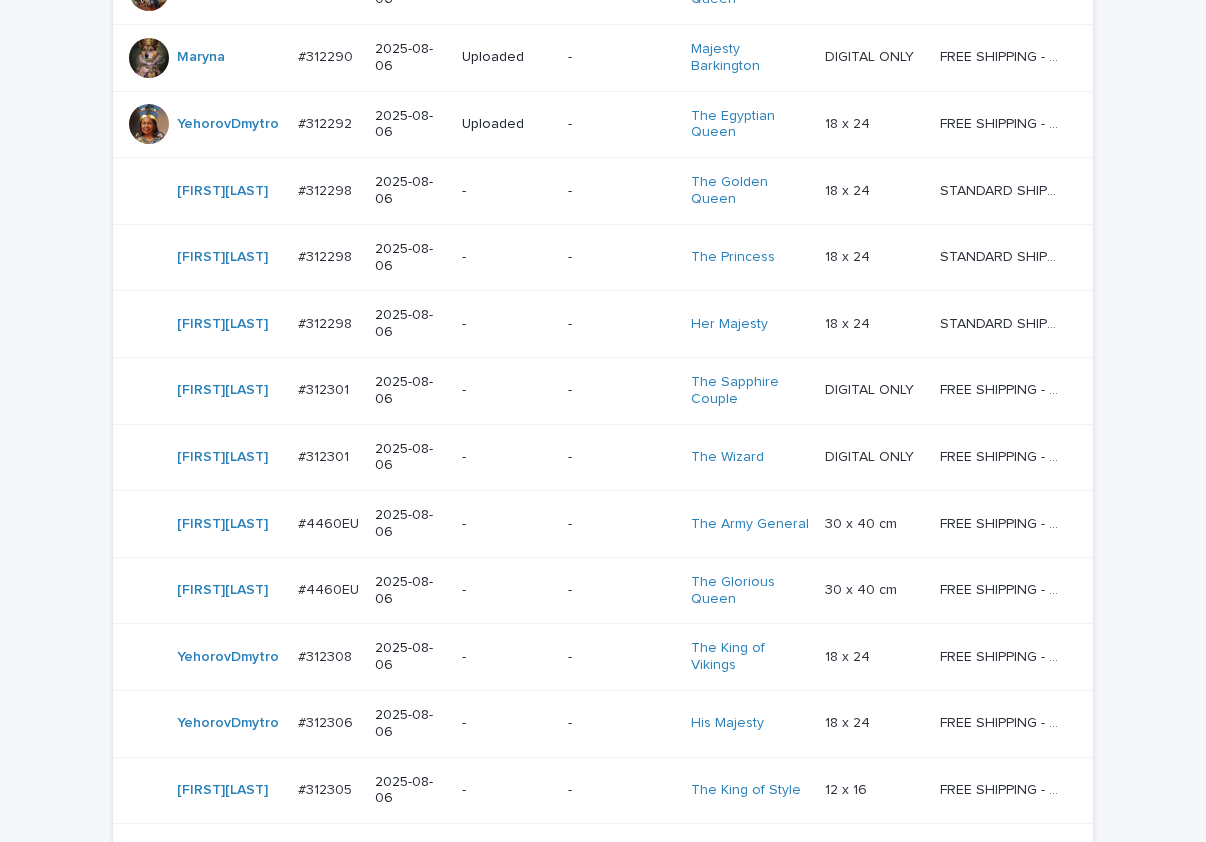 click on "Loading... Saving… Loading... Saving… Check Your Order Artist Name Date Design_status Customer_status Product_Title Product_Variant Shipping_Title OksanaHolets   #312288 #312288   2025-08-06 Uploaded - The Celtic Princess   18 x 24 18 x 24   FREE SHIPPING - preview in 1-2 business days, after your approval delivery will take 5-10 b.d. FREE SHIPPING - preview in 1-2 business days, after your approval delivery will take 5-10 b.d.   OksanaHolets   #312287 #312287   2025-08-06 Uploaded - The Godfather   18 x 24 18 x 24   FREE SHIPPING - preview in 1-2 business days, after your approval delivery will take 5-10 b.d. FREE SHIPPING - preview in 1-2 business days, after your approval delivery will take 5-10 b.d.   RolaineSanJuan   #312286 #312286   2025-08-06 Needs fixing Needs revisions The King & Queen   12 x 16 12 x 16   FREE SHIPPING - preview in 1-2 business days, after your approval delivery will take 5-10 b.d.   Maryna   #312290 #312290   2025-08-06 Uploaded - Majesty Barkington   DIGITAL ONLY" at bounding box center [603, 319] 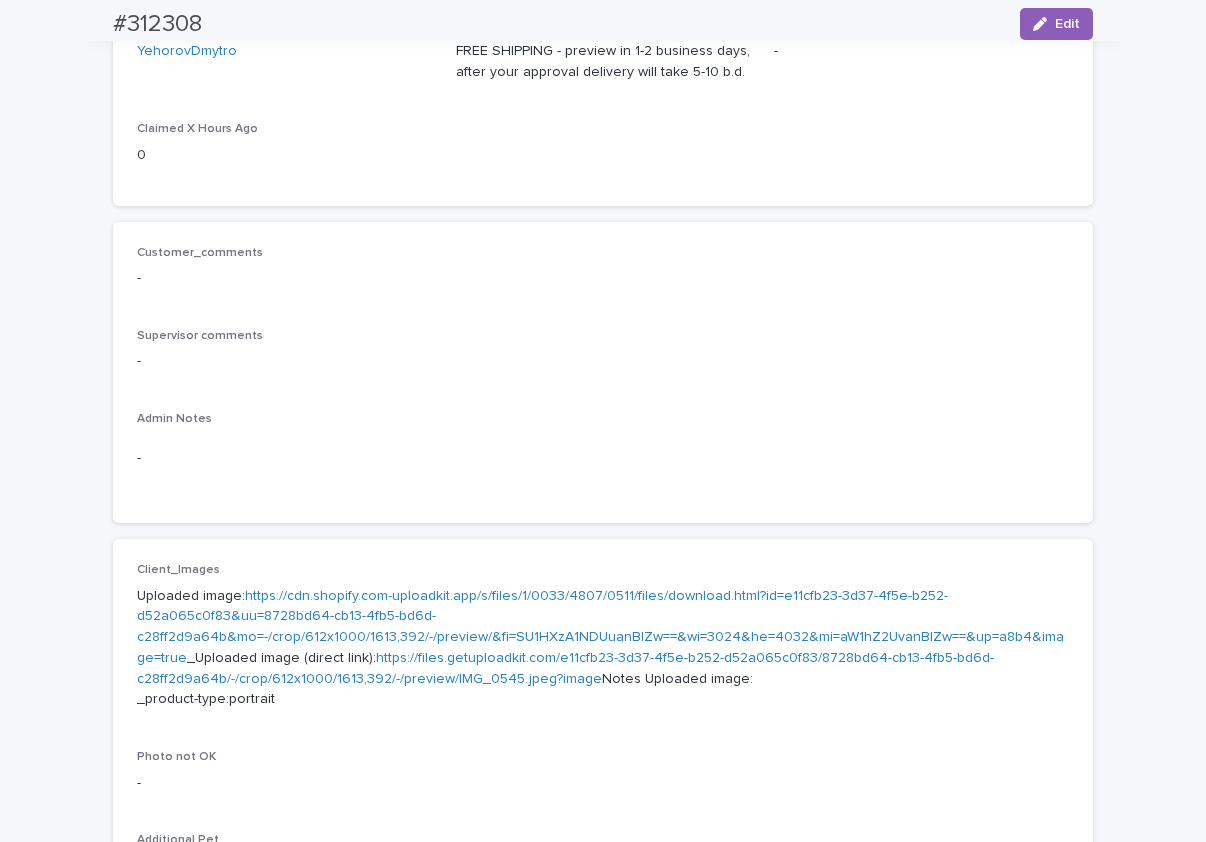 scroll, scrollTop: 699, scrollLeft: 0, axis: vertical 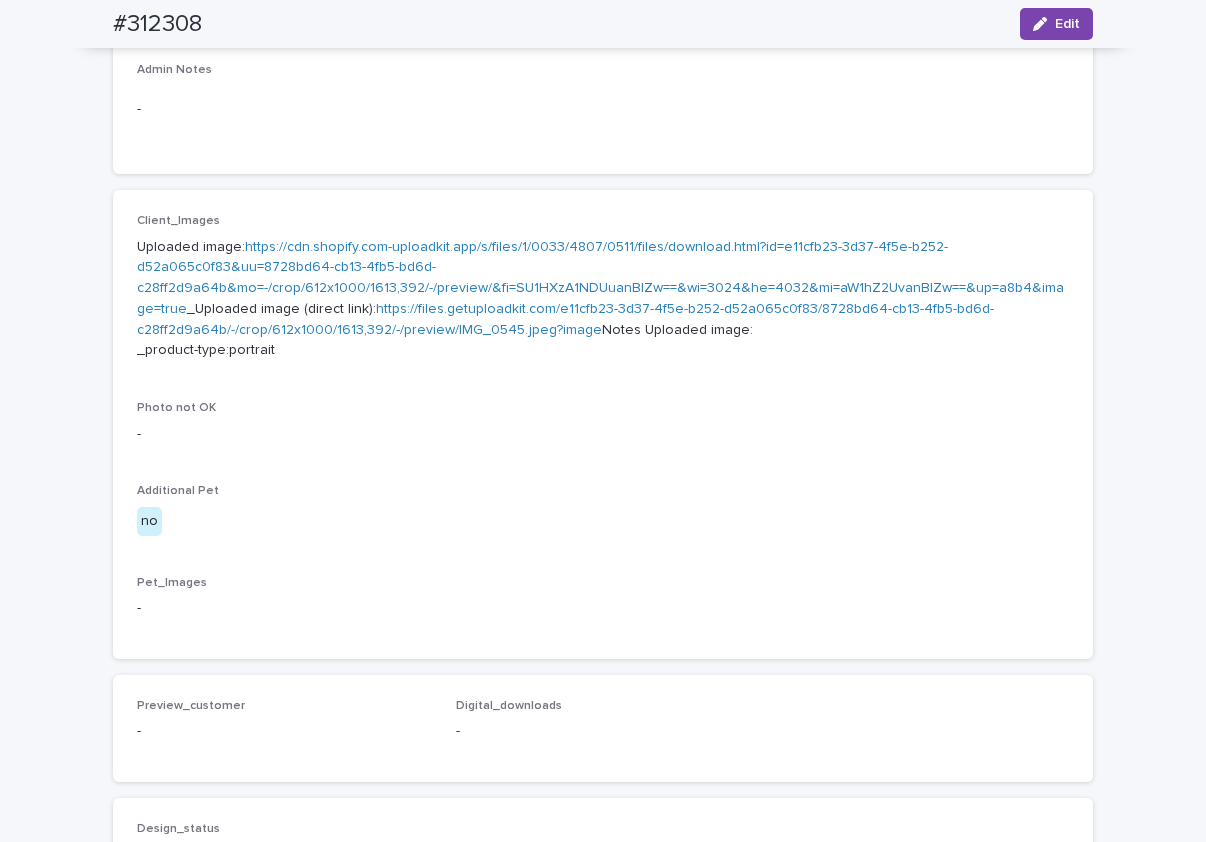 click on "https://cdn.shopify.com-uploadkit.app/s/files/1/0033/4807/0511/files/download.html?id=e11cfb23-3d37-4f5e-b252-d52a065c0f83&uu=8728bd64-cb13-4fb5-bd6d-c28ff2d9a64b&mo=-/crop/612x1000/1613,392/-/preview/&fi=SU1HXzA1NDUuanBlZw==&wi=3024&he=4032&mi=aW1hZ2UvanBlZw==&up=a8b4&image=true" at bounding box center (600, 278) 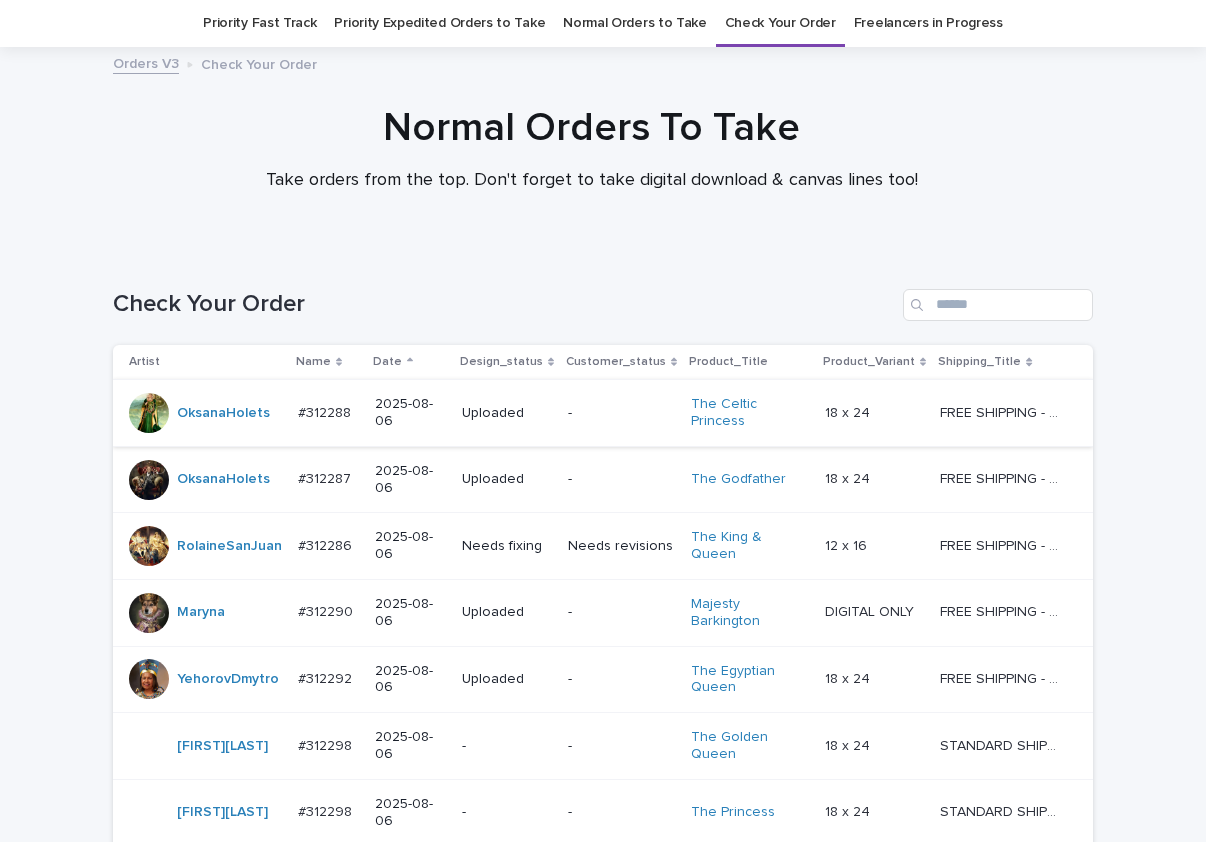 scroll, scrollTop: 705, scrollLeft: 0, axis: vertical 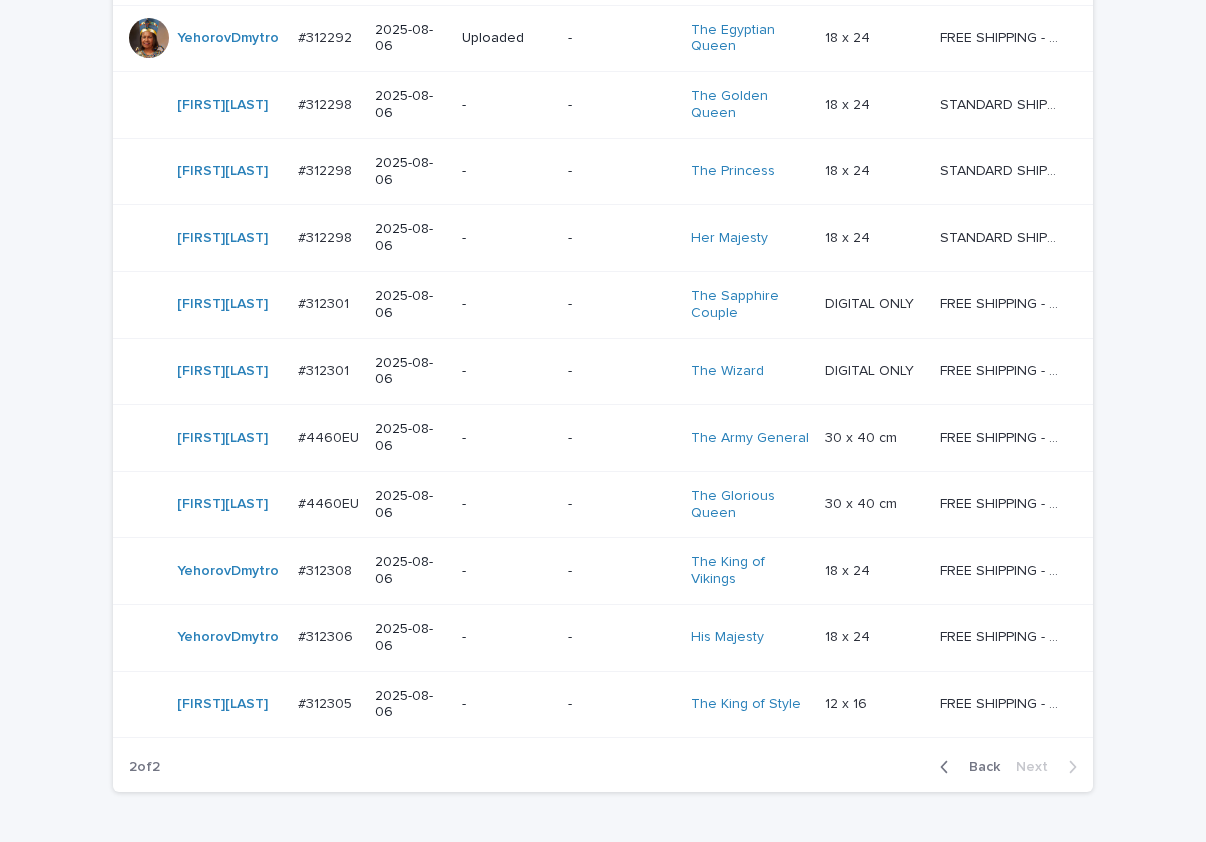 click on "-" at bounding box center [507, 637] 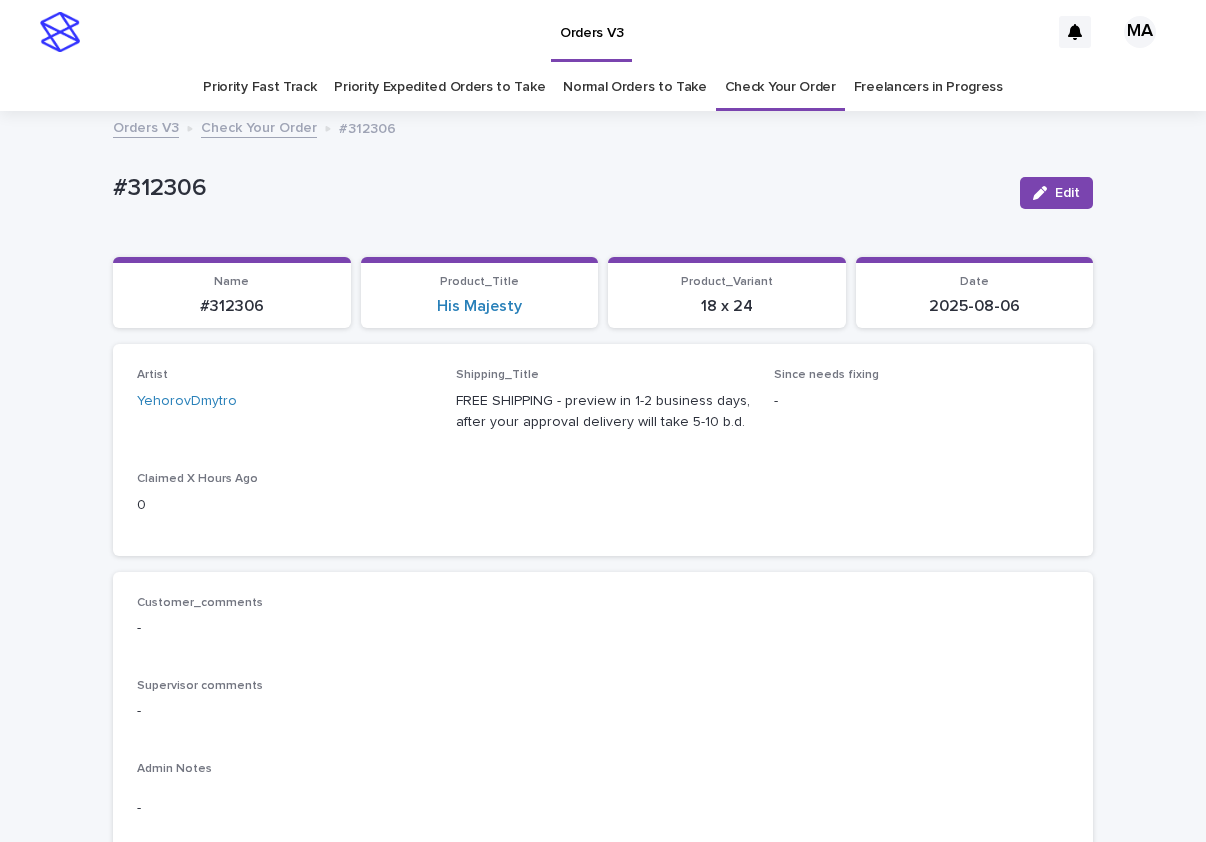 scroll, scrollTop: 350, scrollLeft: 0, axis: vertical 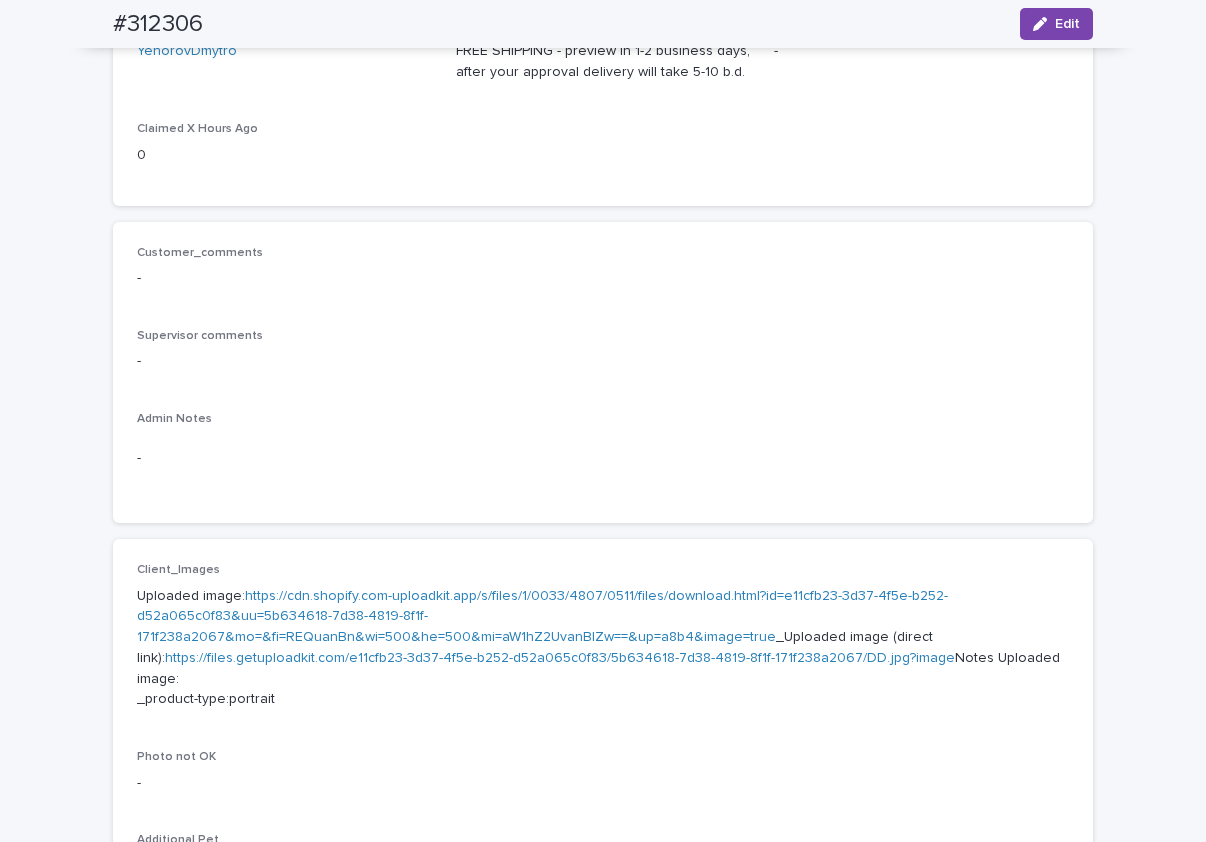 click on "https://cdn.shopify.com-uploadkit.app/s/files/1/0033/4807/0511/files/download.html?id=e11cfb23-3d37-4f5e-b252-d52a065c0f83&uu=5b634618-7d38-4819-8f1f-171f238a2067&mo=&fi=REQuanBn&wi=500&he=500&mi=aW1hZ2UvanBlZw==&up=a8b4&image=true" at bounding box center [542, 617] 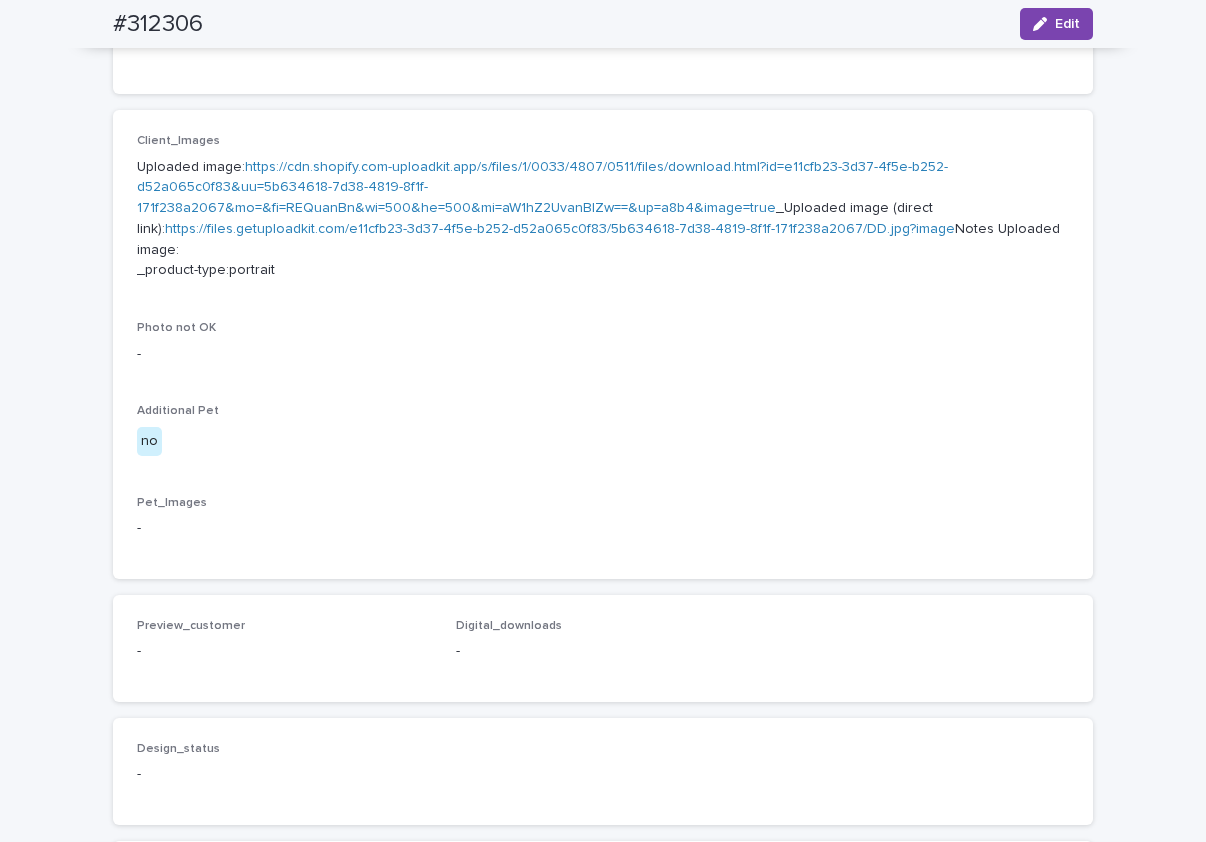 scroll, scrollTop: 1232, scrollLeft: 0, axis: vertical 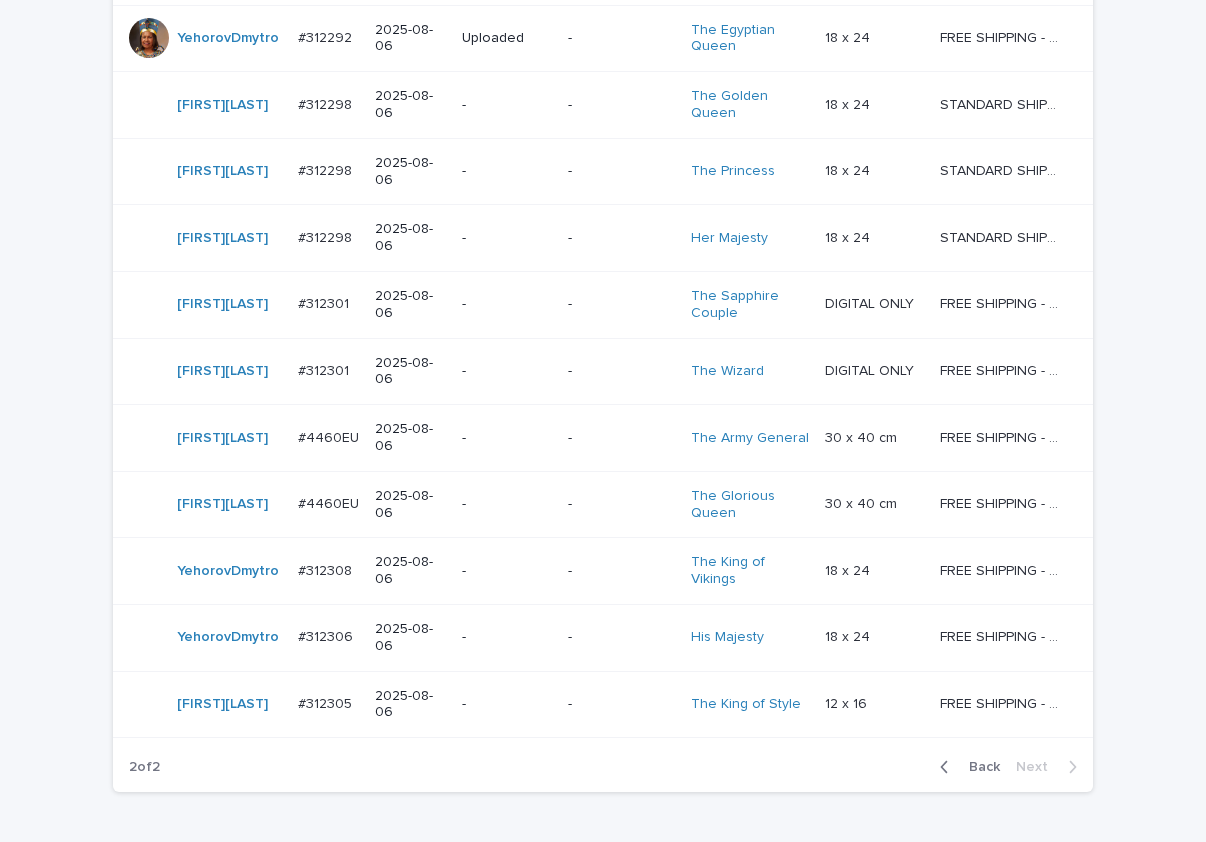 click on "-" at bounding box center (507, 704) 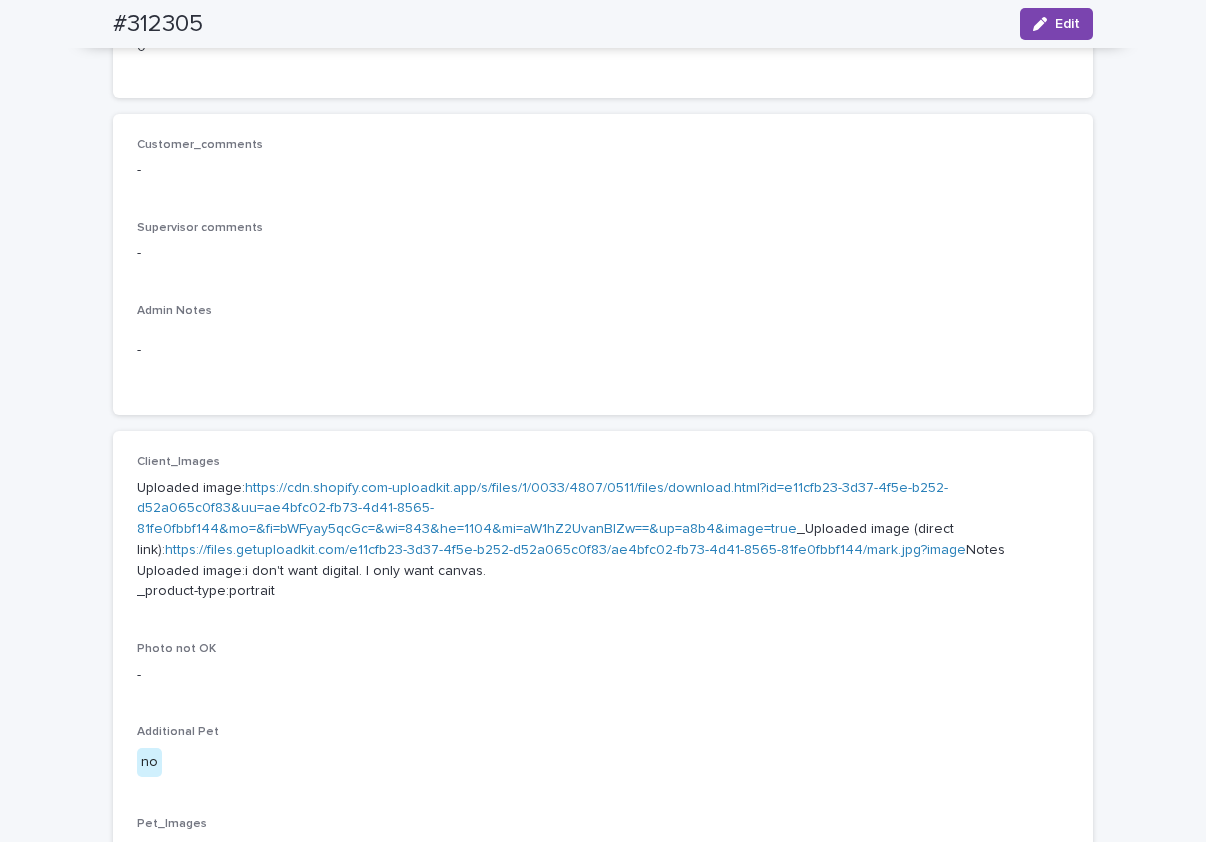 scroll, scrollTop: 350, scrollLeft: 0, axis: vertical 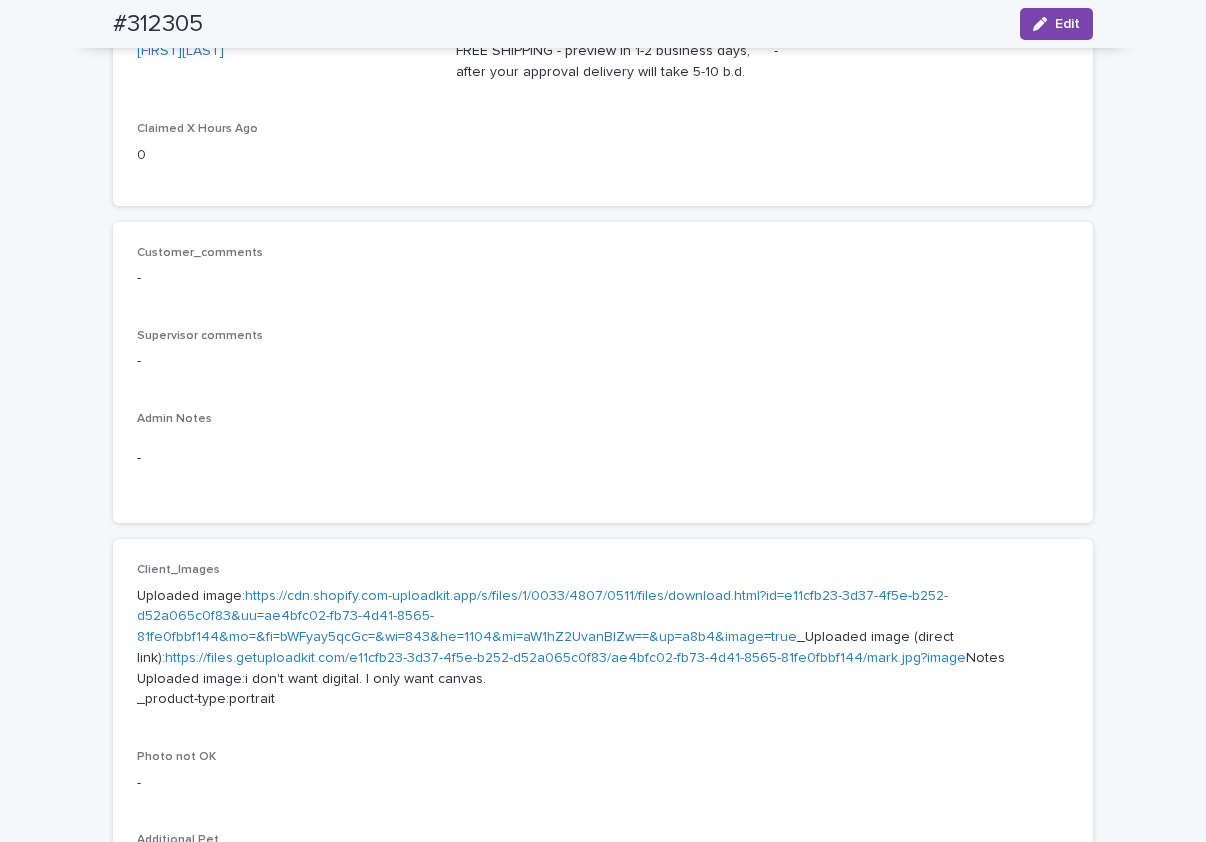 click on "https://cdn.shopify.com-uploadkit.app/s/files/1/0033/4807/0511/files/download.html?id=e11cfb23-3d37-4f5e-b252-d52a065c0f83&uu=ae4bfc02-fb73-4d41-8565-81fe0fbbf144&mo=&fi=bWFyay5qcGc=&wi=843&he=1104&mi=aW1hZ2UvanBlZw==&up=a8b4&image=true" at bounding box center [542, 617] 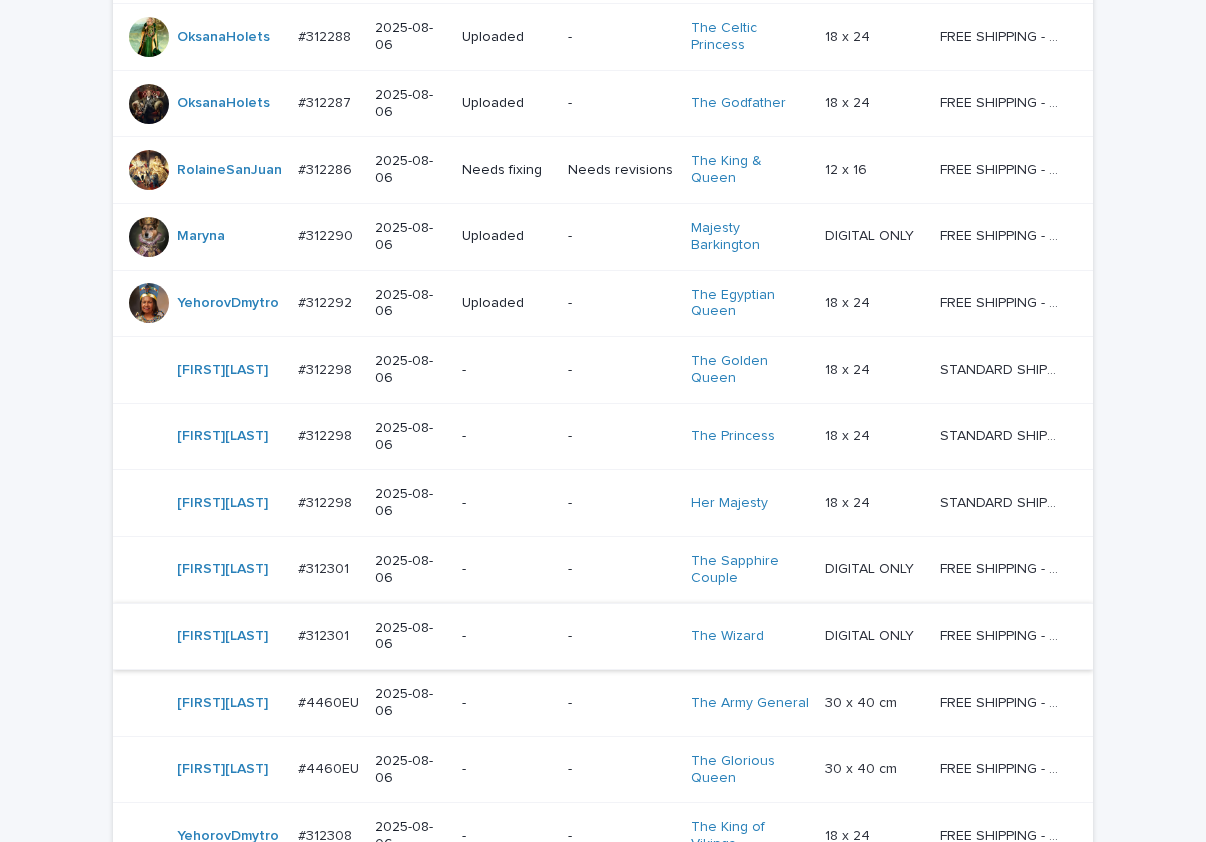 scroll, scrollTop: 705, scrollLeft: 0, axis: vertical 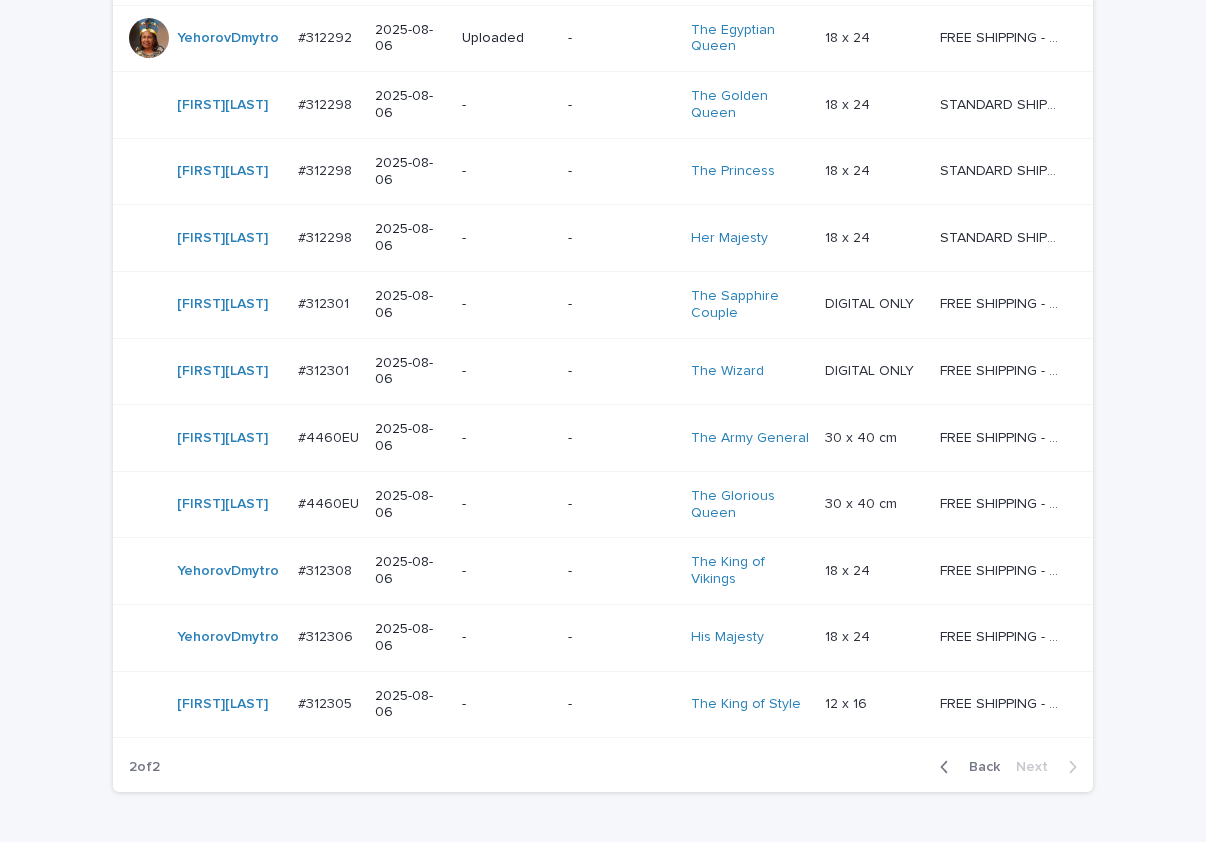 click on "Loading... Saving… Loading... Saving… Check Your Order Artist Name Date Design_status Customer_status Product_Title Product_Variant Shipping_Title OksanaHolets   #312288 #312288   2025-08-06 Uploaded - The Celtic Princess   18 x 24 18 x 24   FREE SHIPPING - preview in 1-2 business days, after your approval delivery will take 5-10 b.d. FREE SHIPPING - preview in 1-2 business days, after your approval delivery will take 5-10 b.d.   OksanaHolets   #312287 #312287   2025-08-06 Uploaded - The Godfather   18 x 24 18 x 24   FREE SHIPPING - preview in 1-2 business days, after your approval delivery will take 5-10 b.d. FREE SHIPPING - preview in 1-2 business days, after your approval delivery will take 5-10 b.d.   RolaineSanJuan   #312286 #312286   2025-08-06 Needs fixing Needs revisions The King & Queen   12 x 16 12 x 16   FREE SHIPPING - preview in 1-2 business days, after your approval delivery will take 5-10 b.d.   Maryna   #312290 #312290   2025-08-06 Uploaded - Majesty Barkington   DIGITAL ONLY" at bounding box center (603, 258) 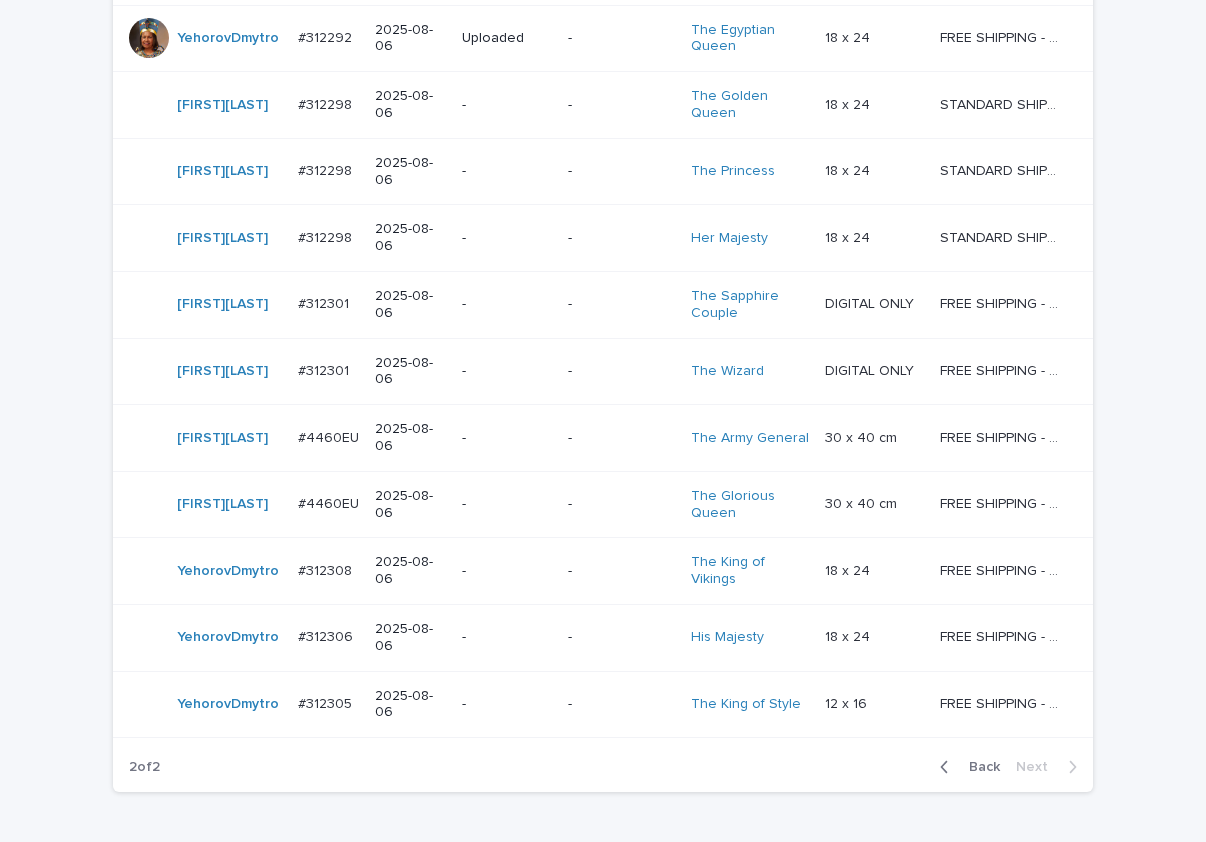 click on "Loading... Saving… Loading... Saving… Check Your Order Artist Name Date Design_status Customer_status Product_Title Product_Variant Shipping_Title OksanaHolets   #312288 #312288   2025-08-06 Uploaded - The Celtic Princess   18 x 24 18 x 24   FREE SHIPPING - preview in 1-2 business days, after your approval delivery will take 5-10 b.d. FREE SHIPPING - preview in 1-2 business days, after your approval delivery will take 5-10 b.d.   OksanaHolets   #312287 #312287   2025-08-06 Uploaded - The Godfather   18 x 24 18 x 24   FREE SHIPPING - preview in 1-2 business days, after your approval delivery will take 5-10 b.d. FREE SHIPPING - preview in 1-2 business days, after your approval delivery will take 5-10 b.d.   RolaineSanJuan   #312286 #312286   2025-08-06 Needs fixing Needs revisions The King & Queen   12 x 16 12 x 16   FREE SHIPPING - preview in 1-2 business days, after your approval delivery will take 5-10 b.d.   Maryna   #312290 #312290   2025-08-06 Uploaded - Majesty Barkington   DIGITAL ONLY" at bounding box center [603, 233] 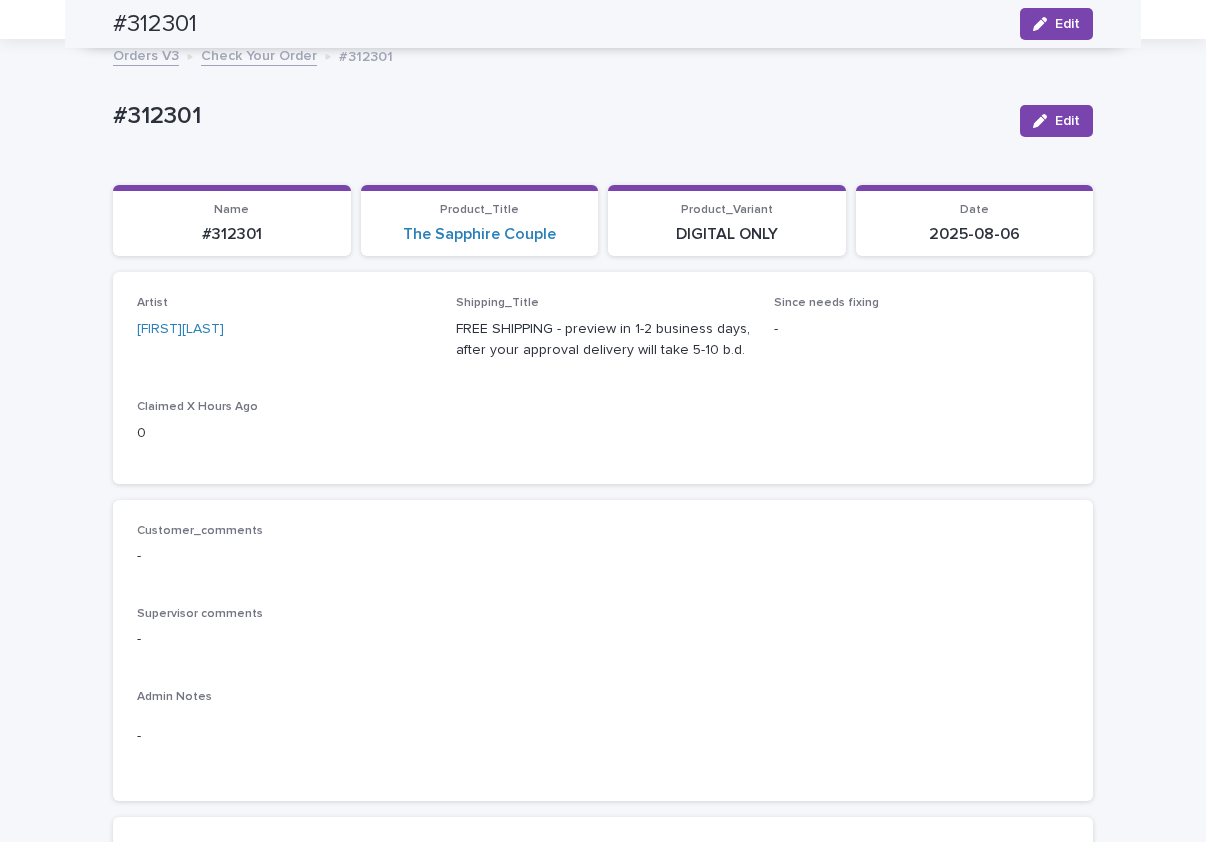 scroll, scrollTop: 0, scrollLeft: 0, axis: both 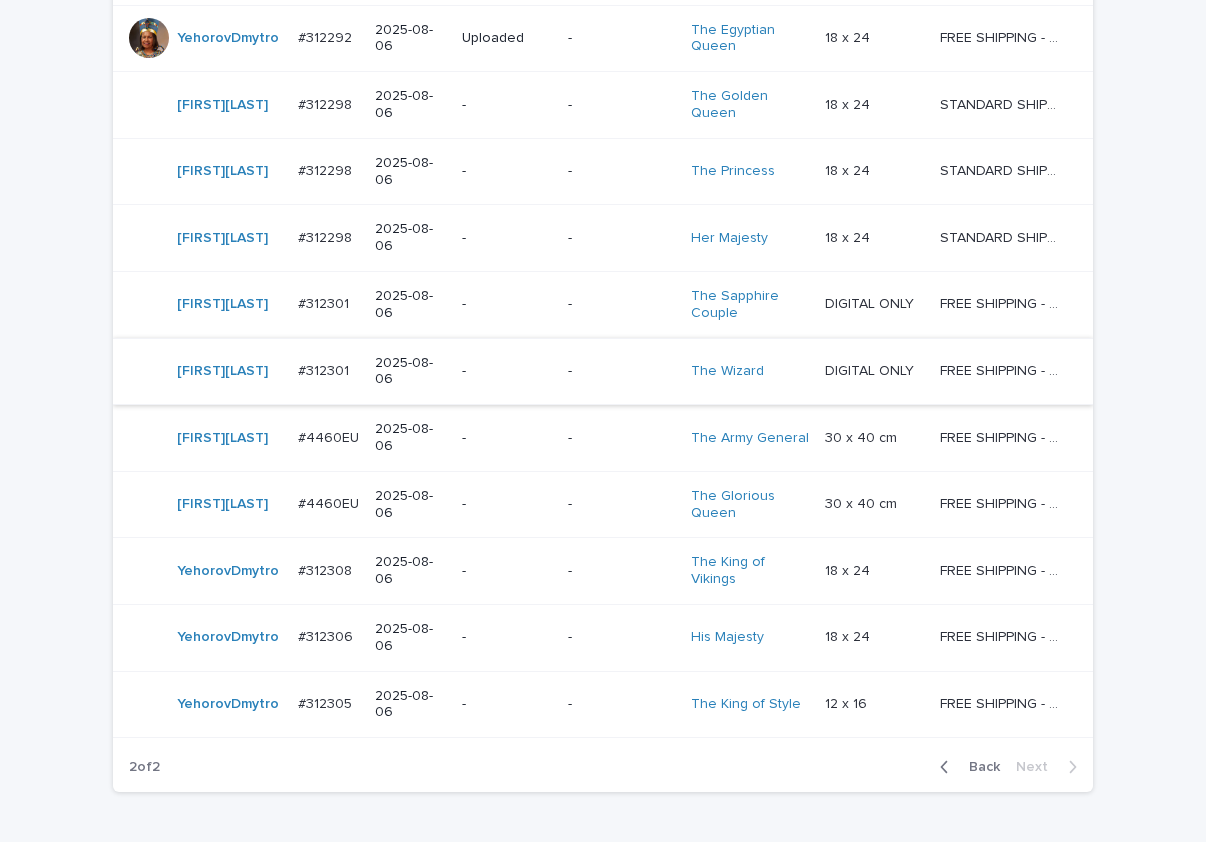 click on "Loading... Saving… Loading... Saving… Check Your Order Artist Name Date Design_status Customer_status Product_Title Product_Variant Shipping_Title OksanaHolets   #312288 #312288   2025-08-06 Uploaded - The Celtic Princess   18 x 24 18 x 24   FREE SHIPPING - preview in 1-2 business days, after your approval delivery will take 5-10 b.d. FREE SHIPPING - preview in 1-2 business days, after your approval delivery will take 5-10 b.d.   OksanaHolets   #312287 #312287   2025-08-06 Uploaded - The Godfather   18 x 24 18 x 24   FREE SHIPPING - preview in 1-2 business days, after your approval delivery will take 5-10 b.d. FREE SHIPPING - preview in 1-2 business days, after your approval delivery will take 5-10 b.d.   RolaineSanJuan   #312286 #312286   2025-08-06 Needs fixing Needs revisions The King & Queen   12 x 16 12 x 16   FREE SHIPPING - preview in 1-2 business days, after your approval delivery will take 5-10 b.d.   Maryna   #312290 #312290   2025-08-06 Uploaded - Majesty Barkington   DIGITAL ONLY" at bounding box center (603, 233) 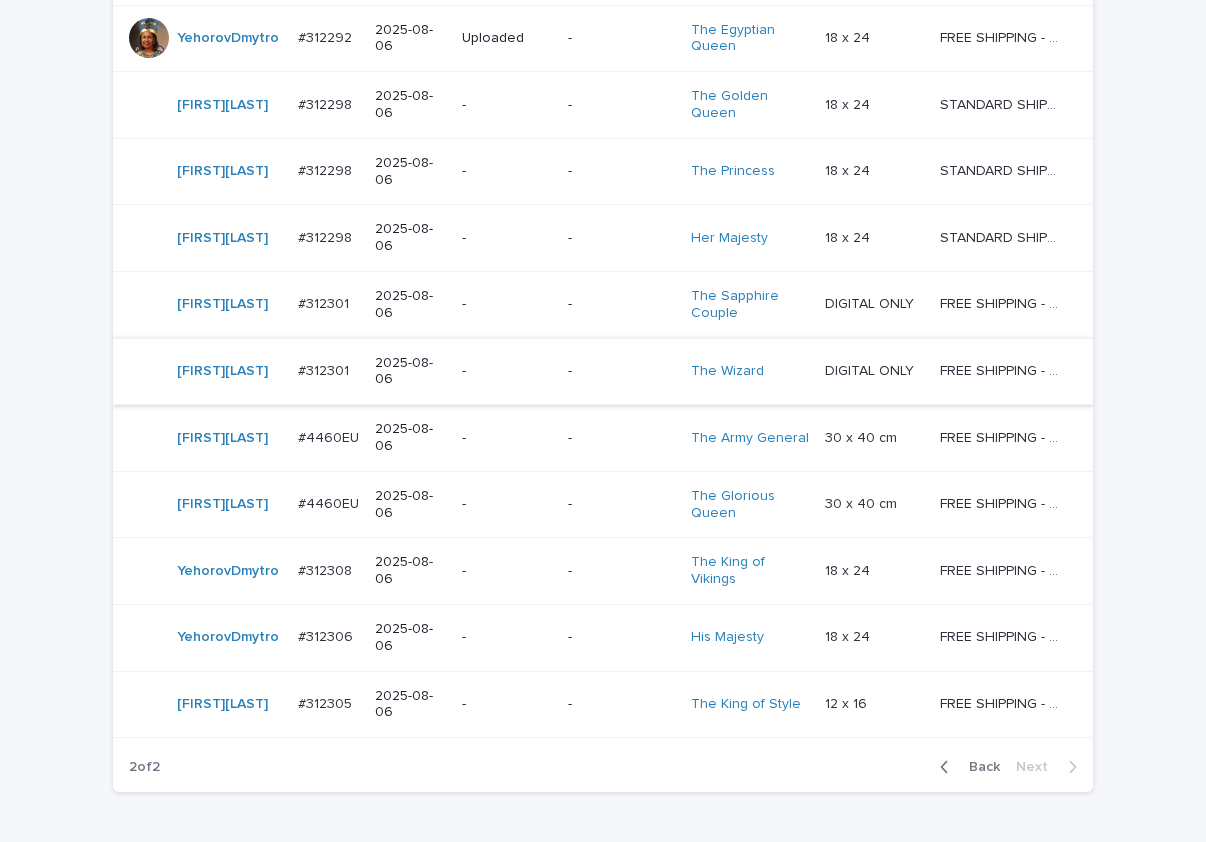 click on "Loading... Saving… Loading... Saving… Check Your Order Artist Name Date Design_status Customer_status Product_Title Product_Variant Shipping_Title OksanaHolets   #312288 #312288   2025-08-06 Uploaded - The Celtic Princess   18 x 24 18 x 24   FREE SHIPPING - preview in 1-2 business days, after your approval delivery will take 5-10 b.d. FREE SHIPPING - preview in 1-2 business days, after your approval delivery will take 5-10 b.d.   OksanaHolets   #312287 #312287   2025-08-06 Uploaded - The Godfather   18 x 24 18 x 24   FREE SHIPPING - preview in 1-2 business days, after your approval delivery will take 5-10 b.d. FREE SHIPPING - preview in 1-2 business days, after your approval delivery will take 5-10 b.d.   RolaineSanJuan   #312286 #312286   2025-08-06 Needs fixing Needs revisions The King & Queen   12 x 16 12 x 16   FREE SHIPPING - preview in 1-2 business days, after your approval delivery will take 5-10 b.d.   Maryna   #312290 #312290   2025-08-06 Uploaded - Majesty Barkington   DIGITAL ONLY" at bounding box center (603, 258) 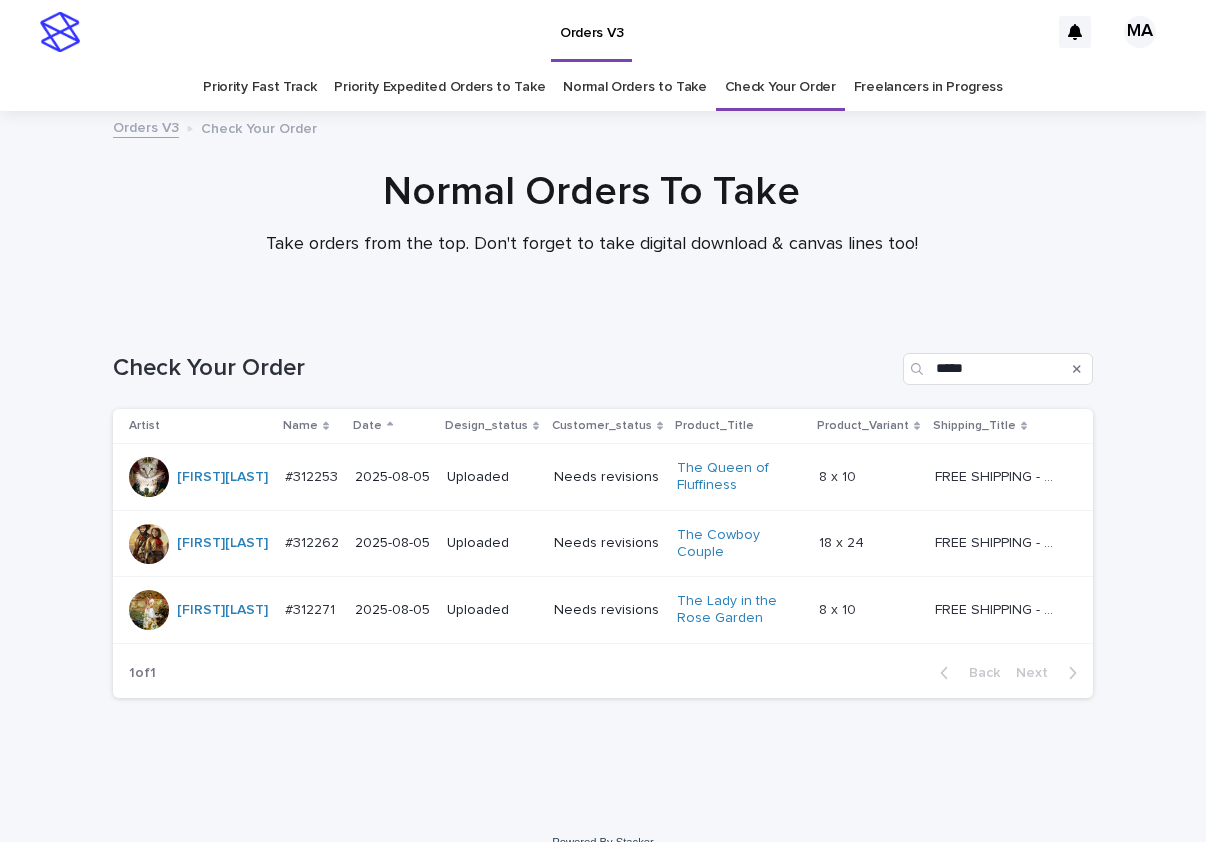 scroll, scrollTop: 0, scrollLeft: 0, axis: both 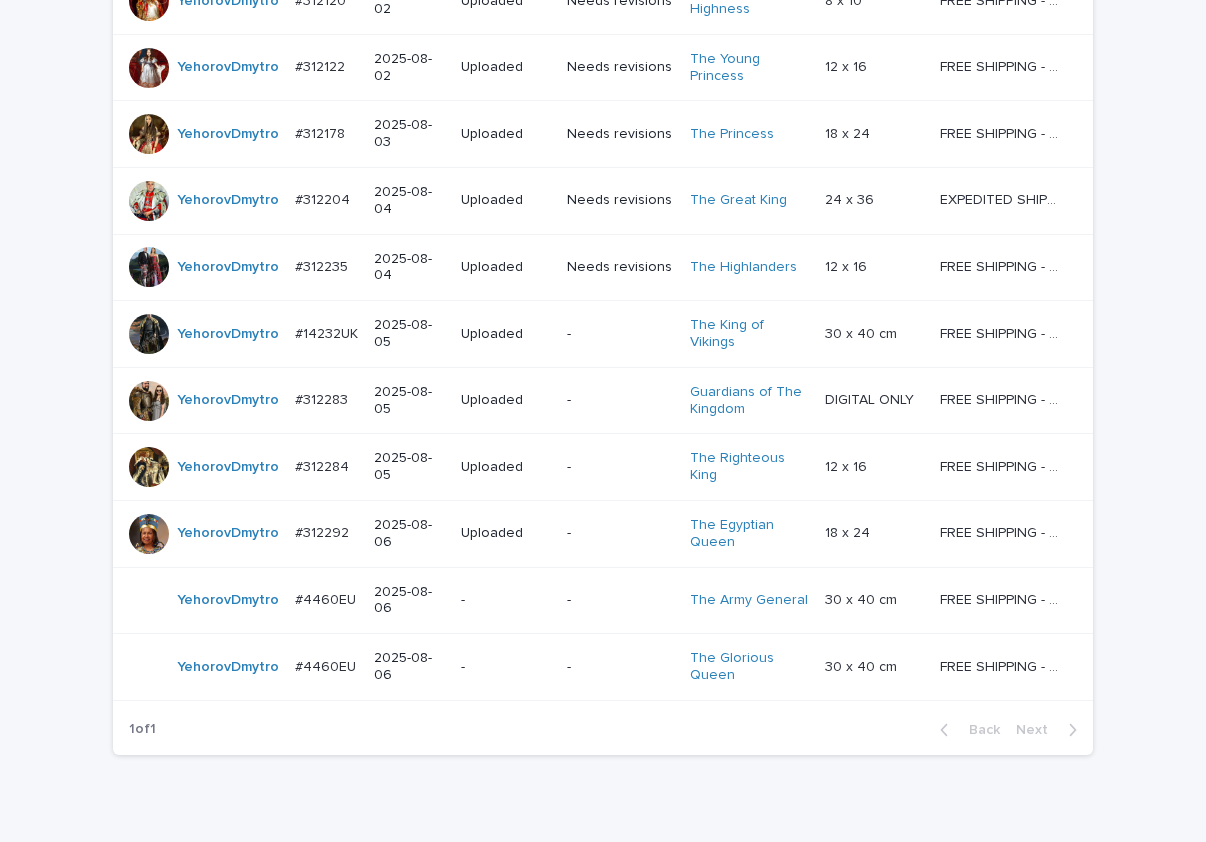 click on "-" at bounding box center [506, 667] 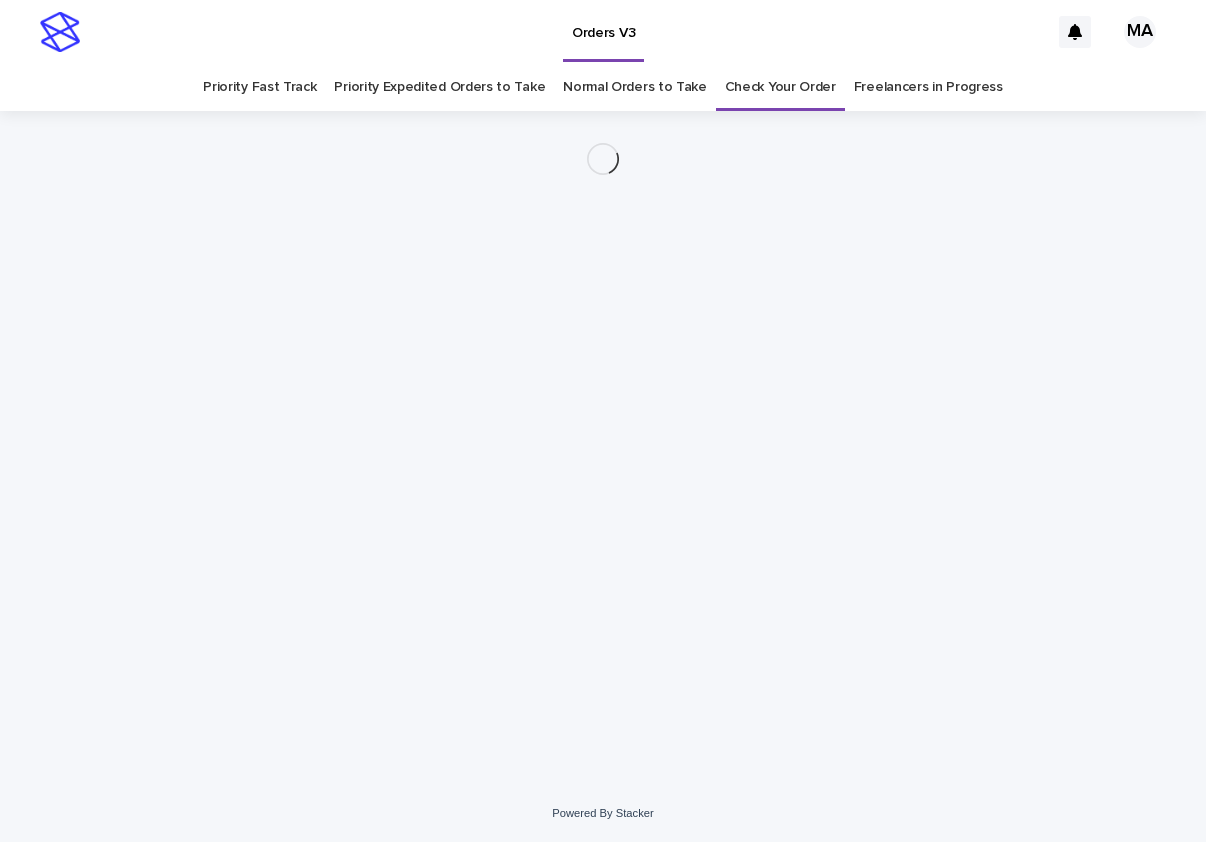 scroll, scrollTop: 0, scrollLeft: 0, axis: both 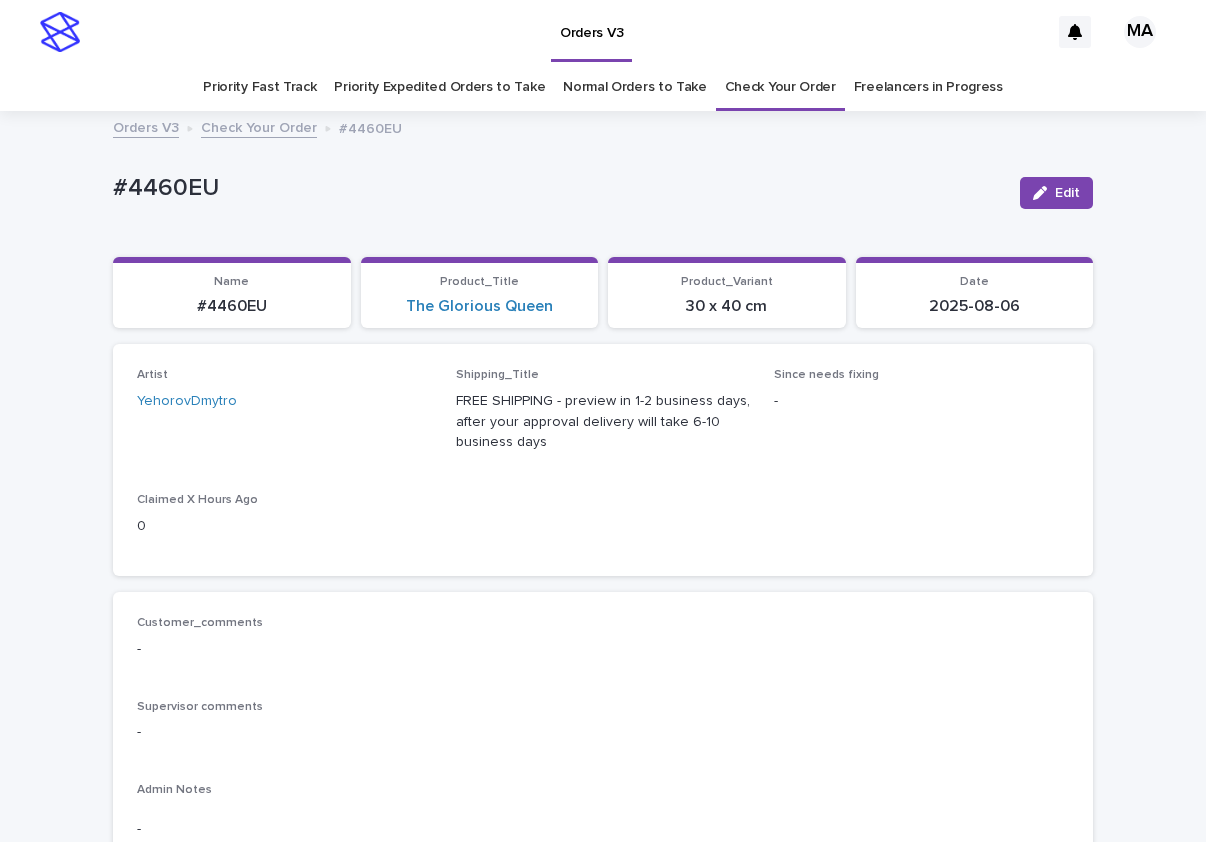 click on "Edit" at bounding box center [1067, 193] 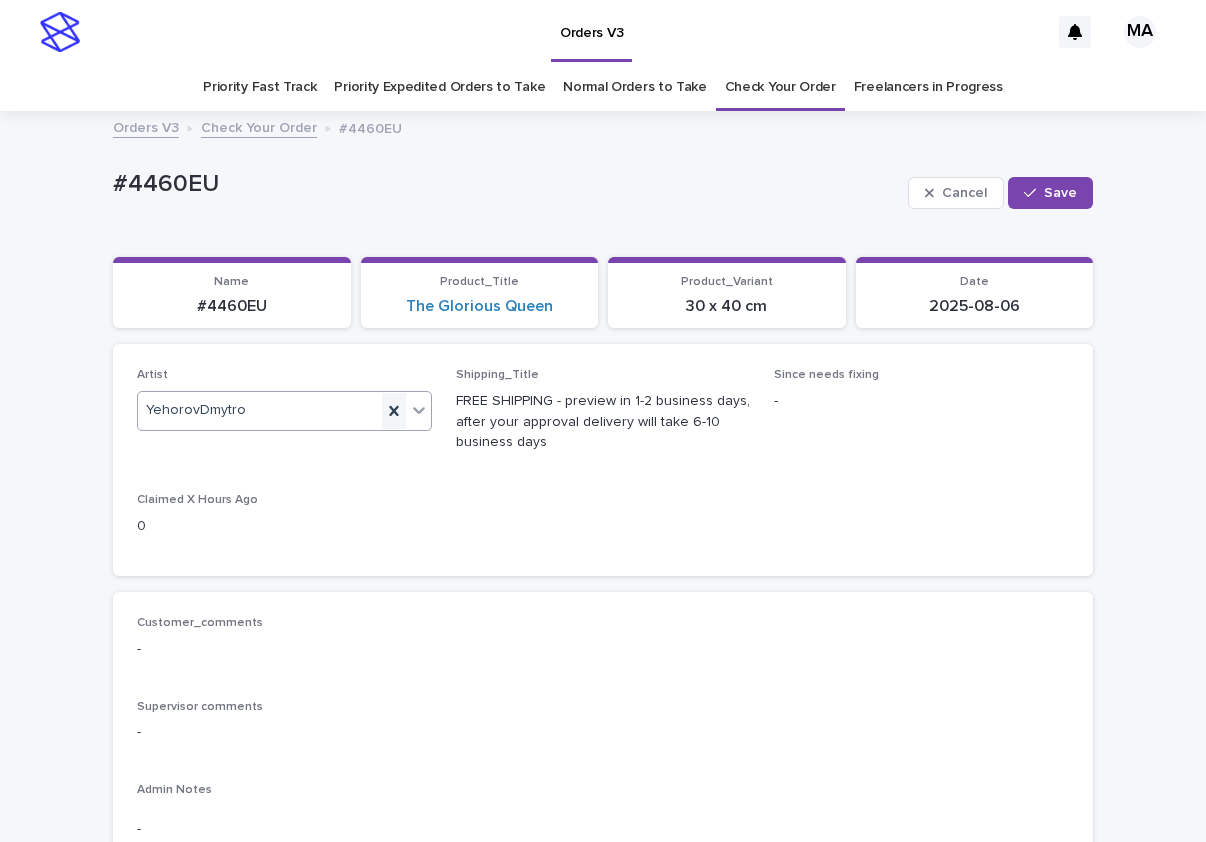 click 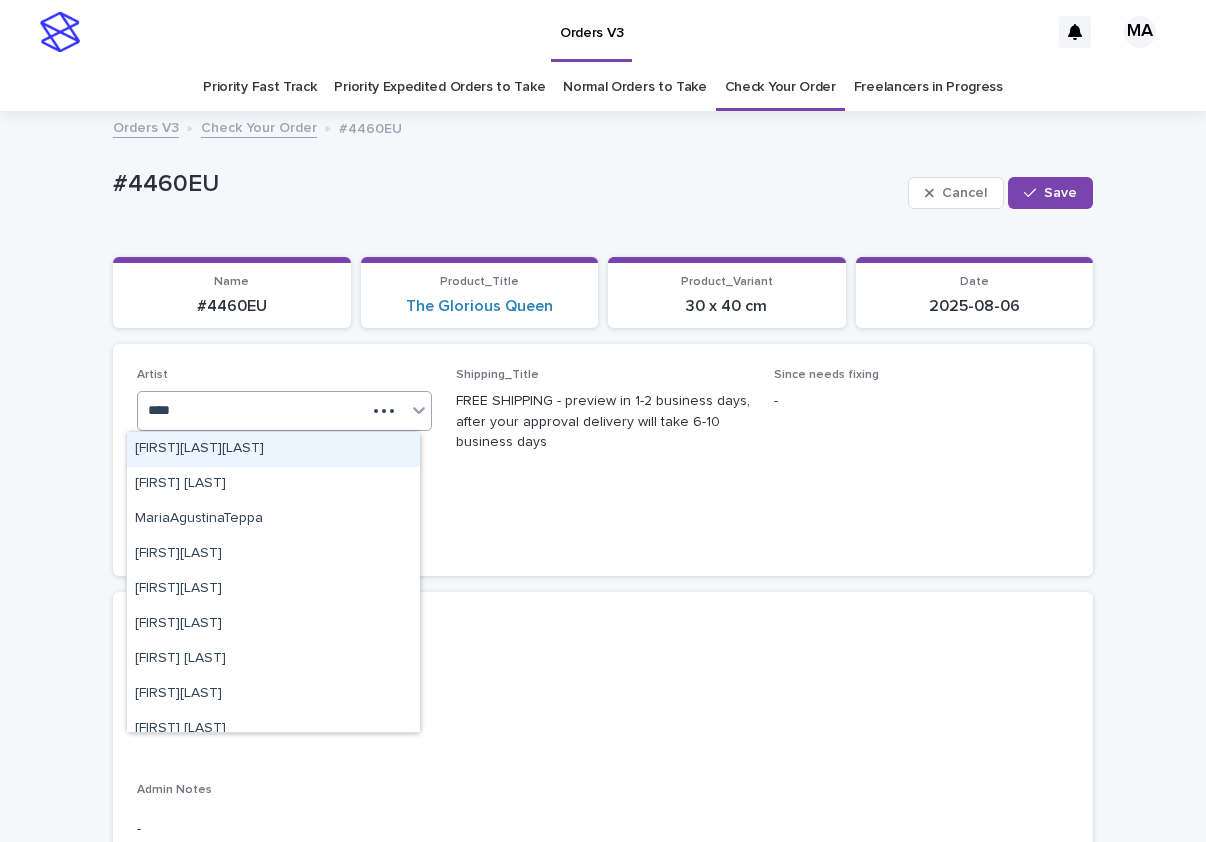 type on "*****" 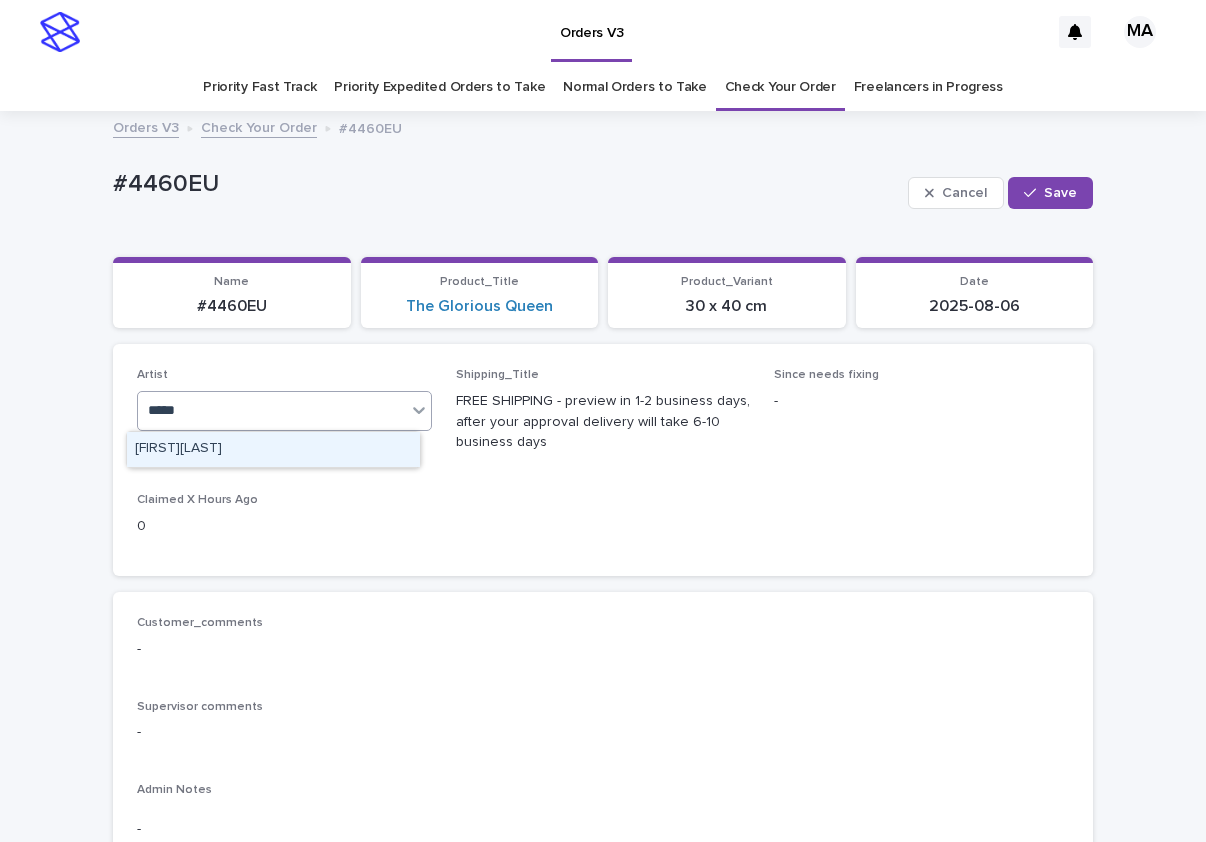 click on "[FIRST][LAST]" at bounding box center [273, 449] 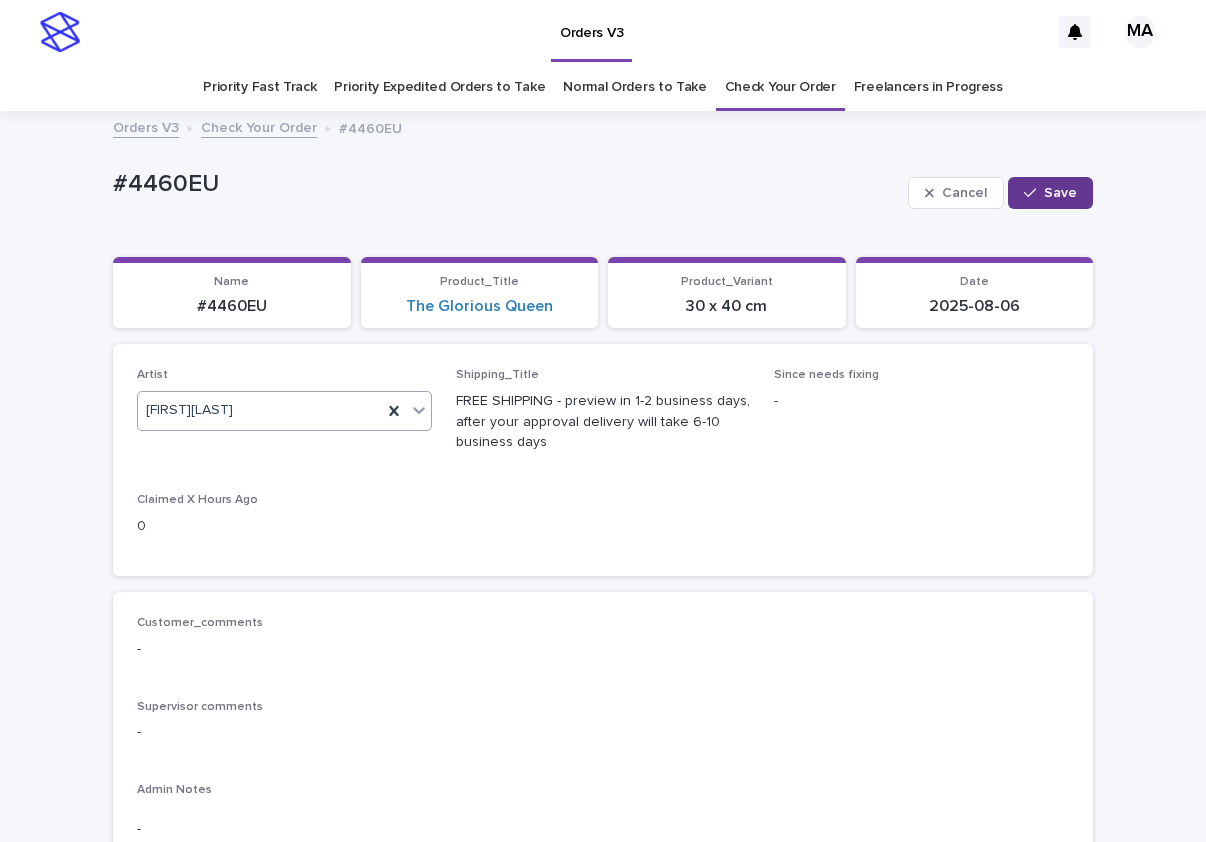 click on "Save" at bounding box center [1060, 193] 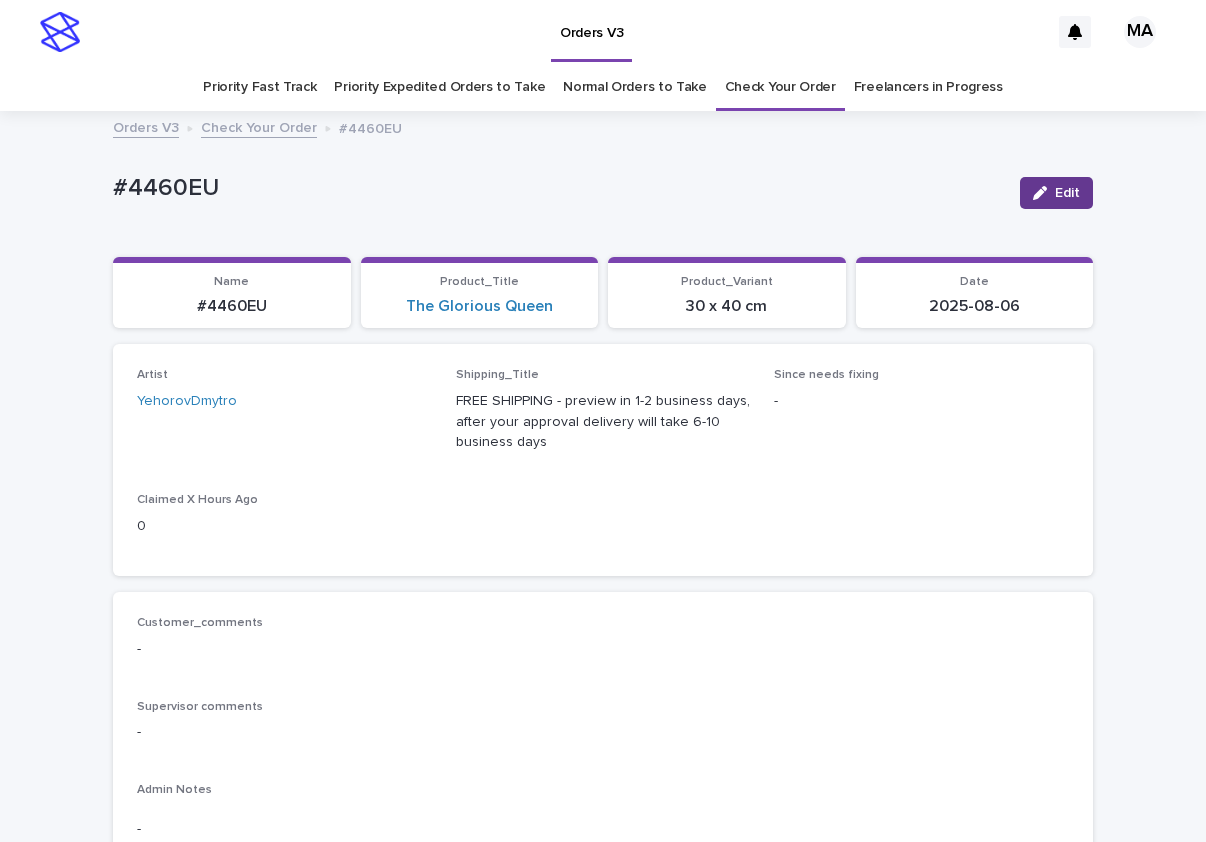 click on "Edit" at bounding box center (1067, 193) 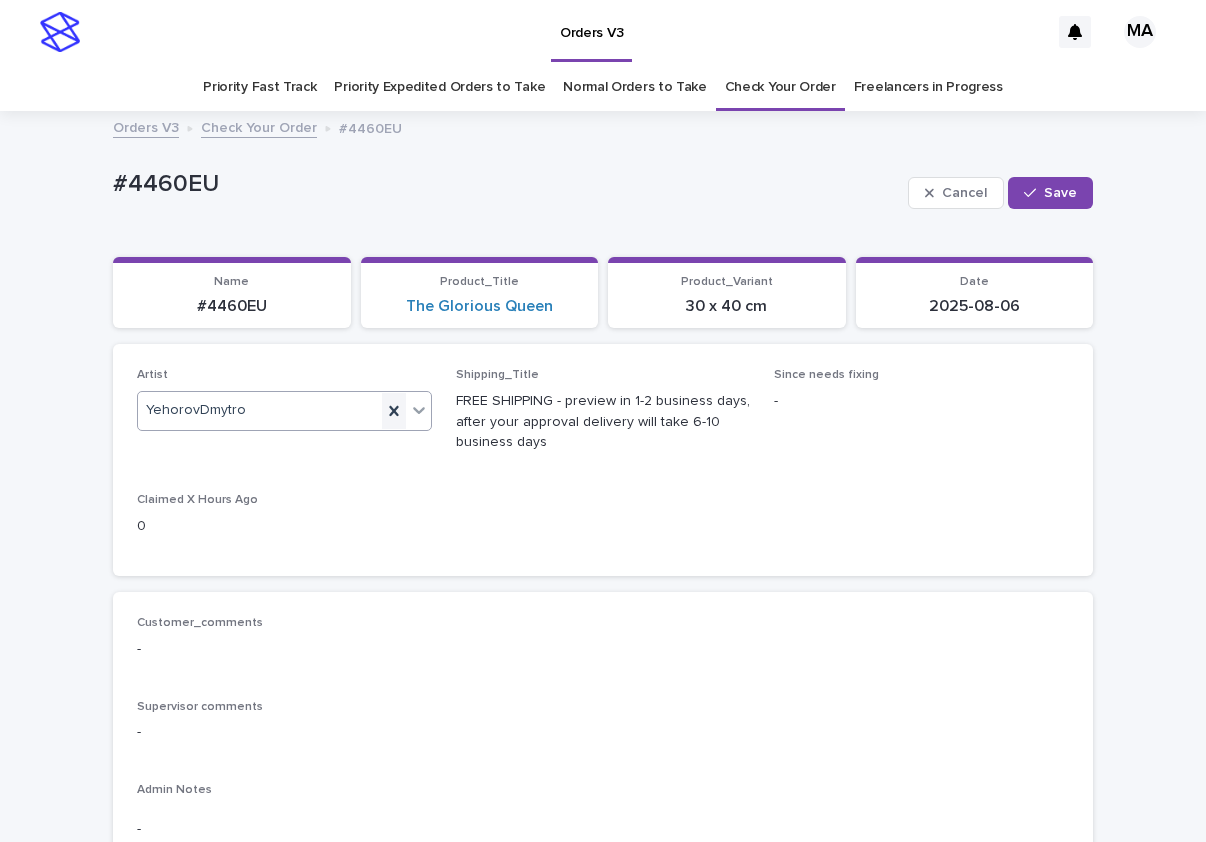 click 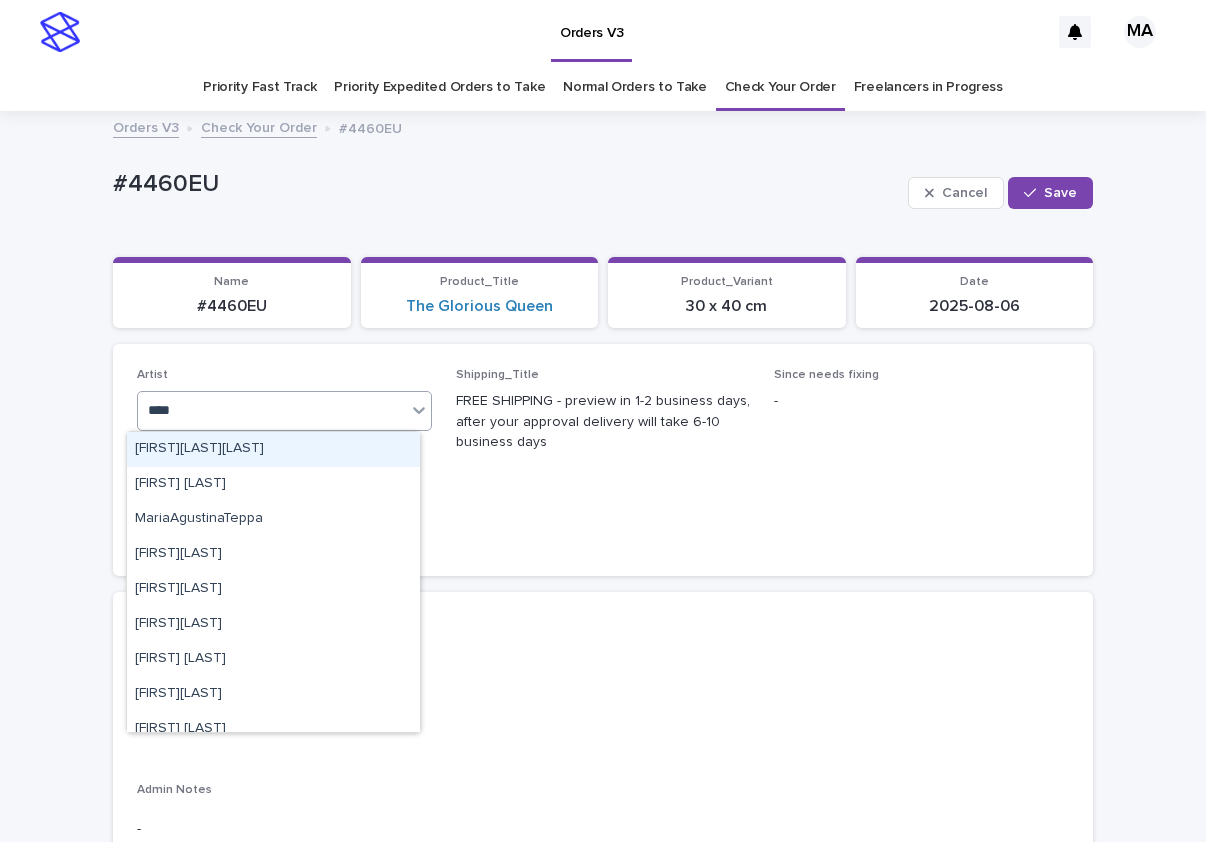 type on "*****" 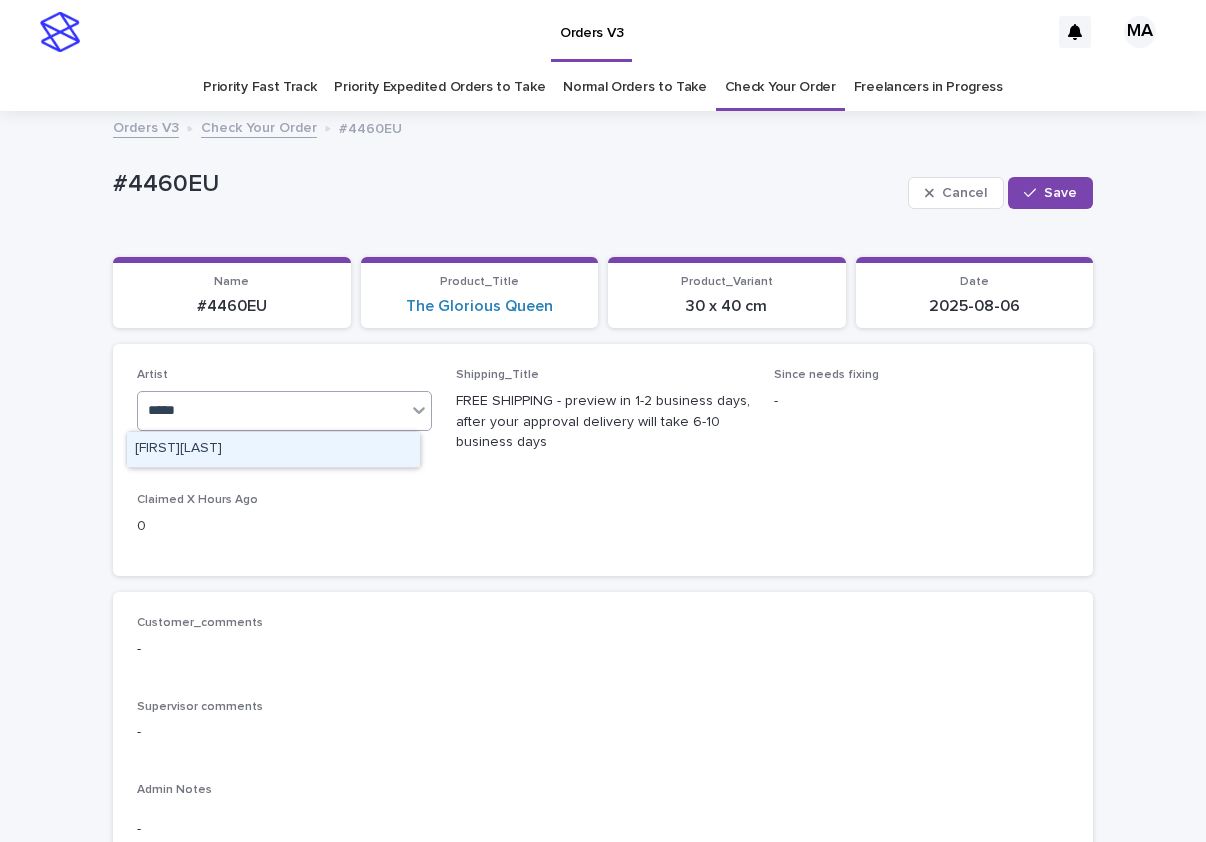 click on "[FIRST][LAST]" at bounding box center (273, 449) 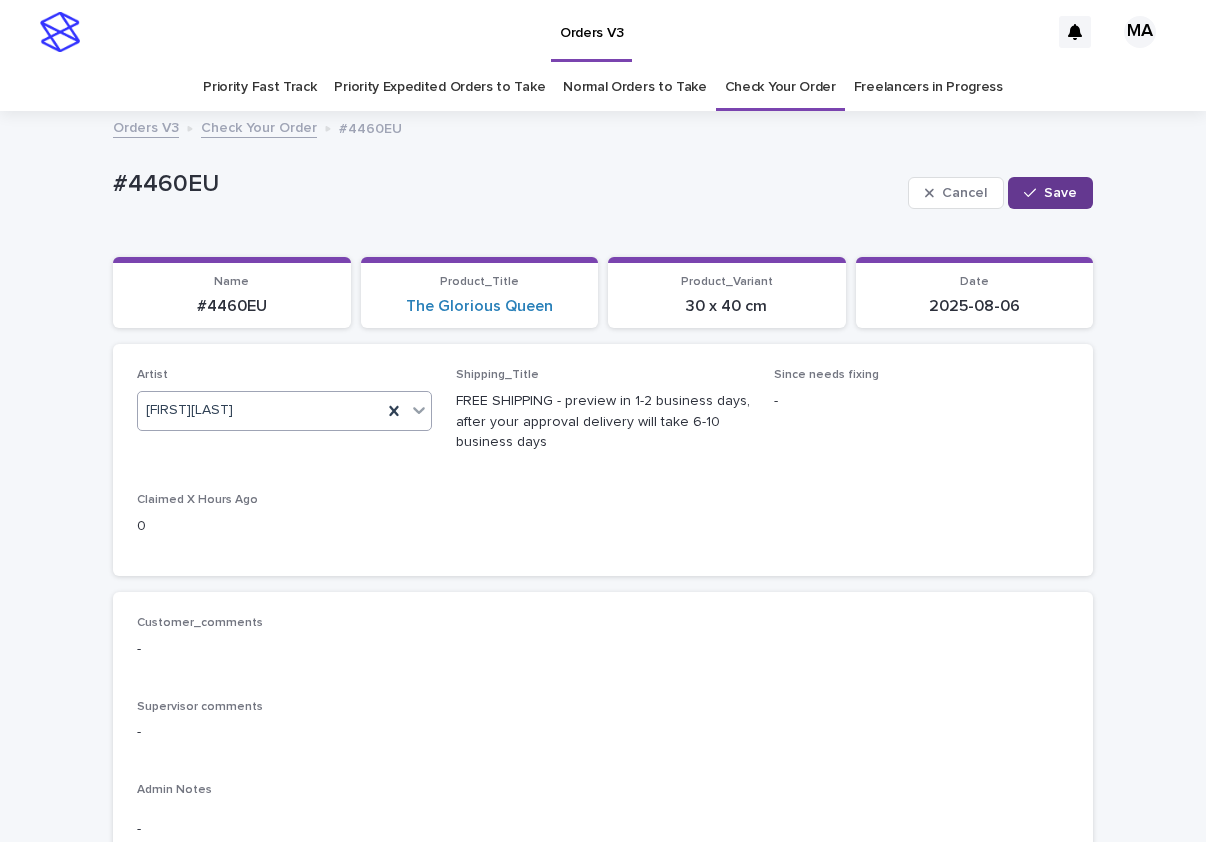 click on "Save" at bounding box center [1050, 193] 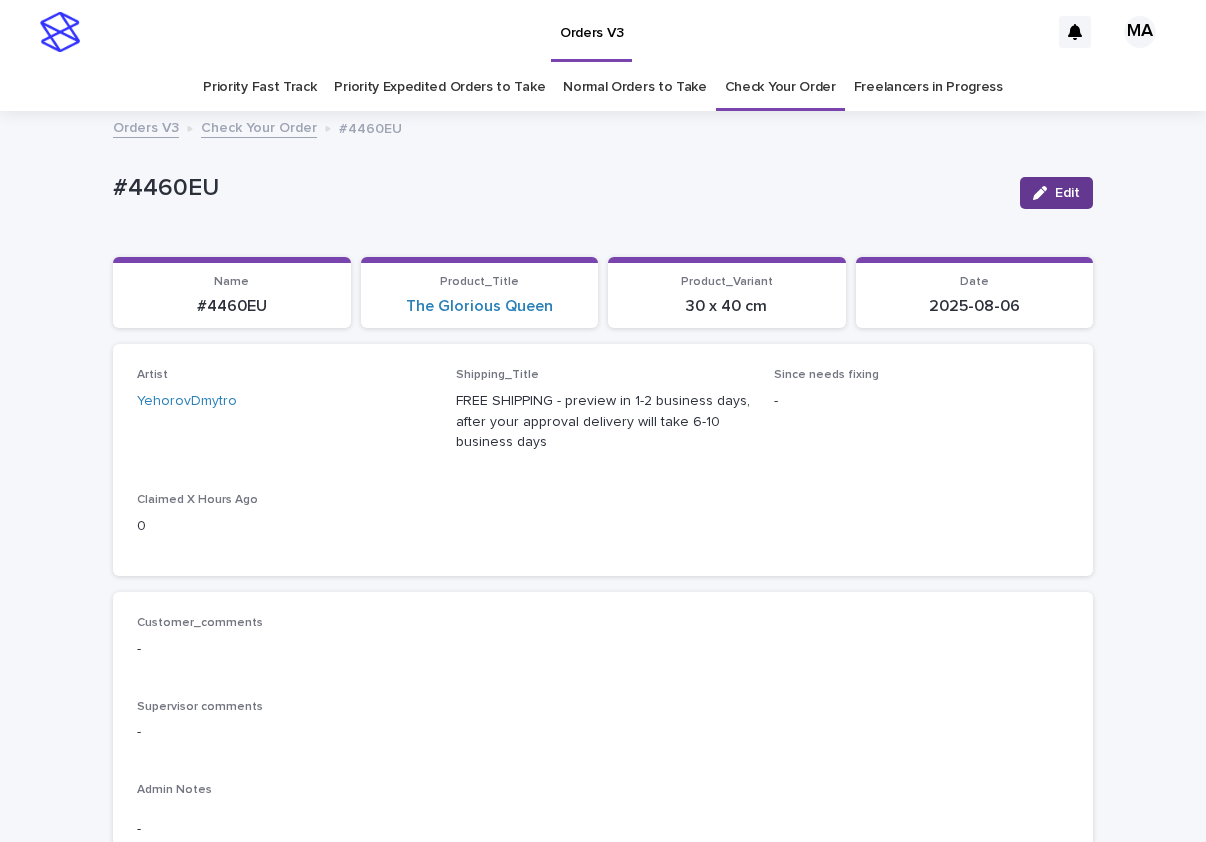 click at bounding box center [1044, 193] 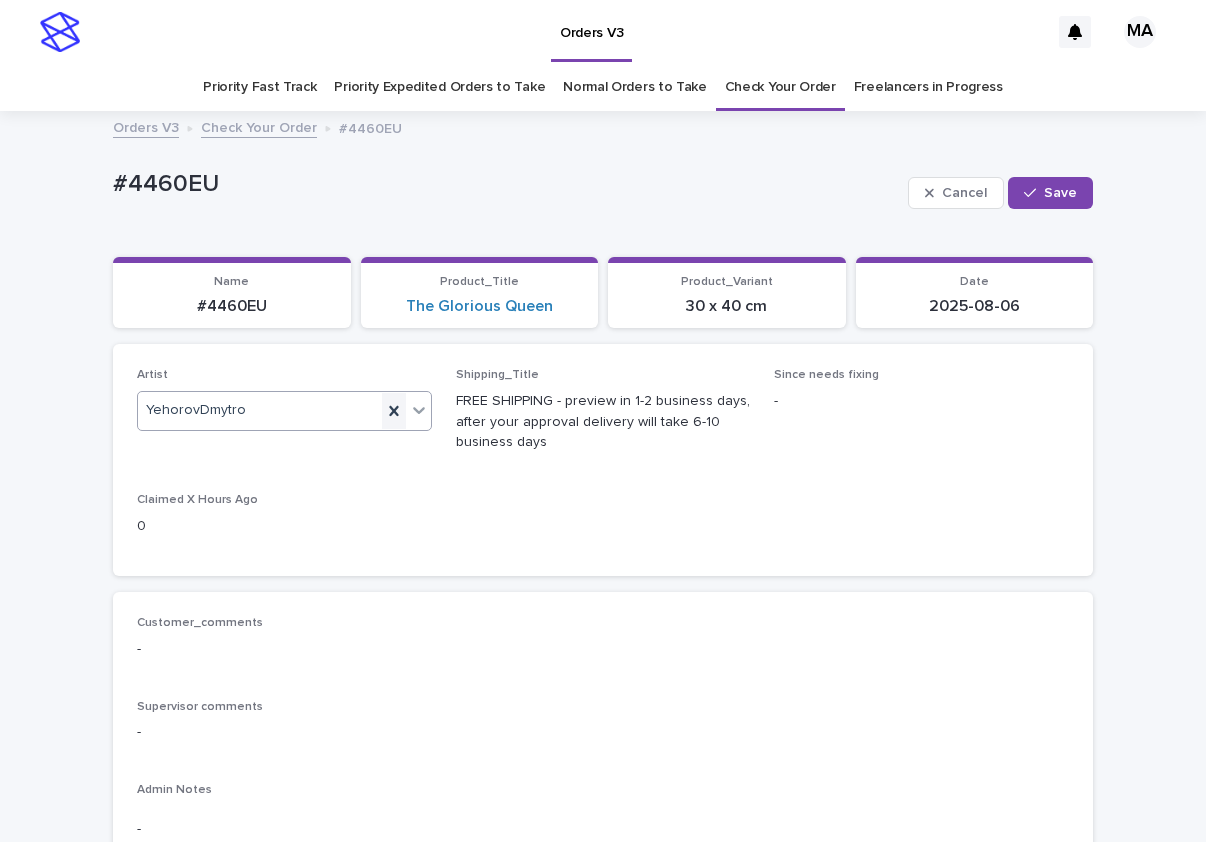click 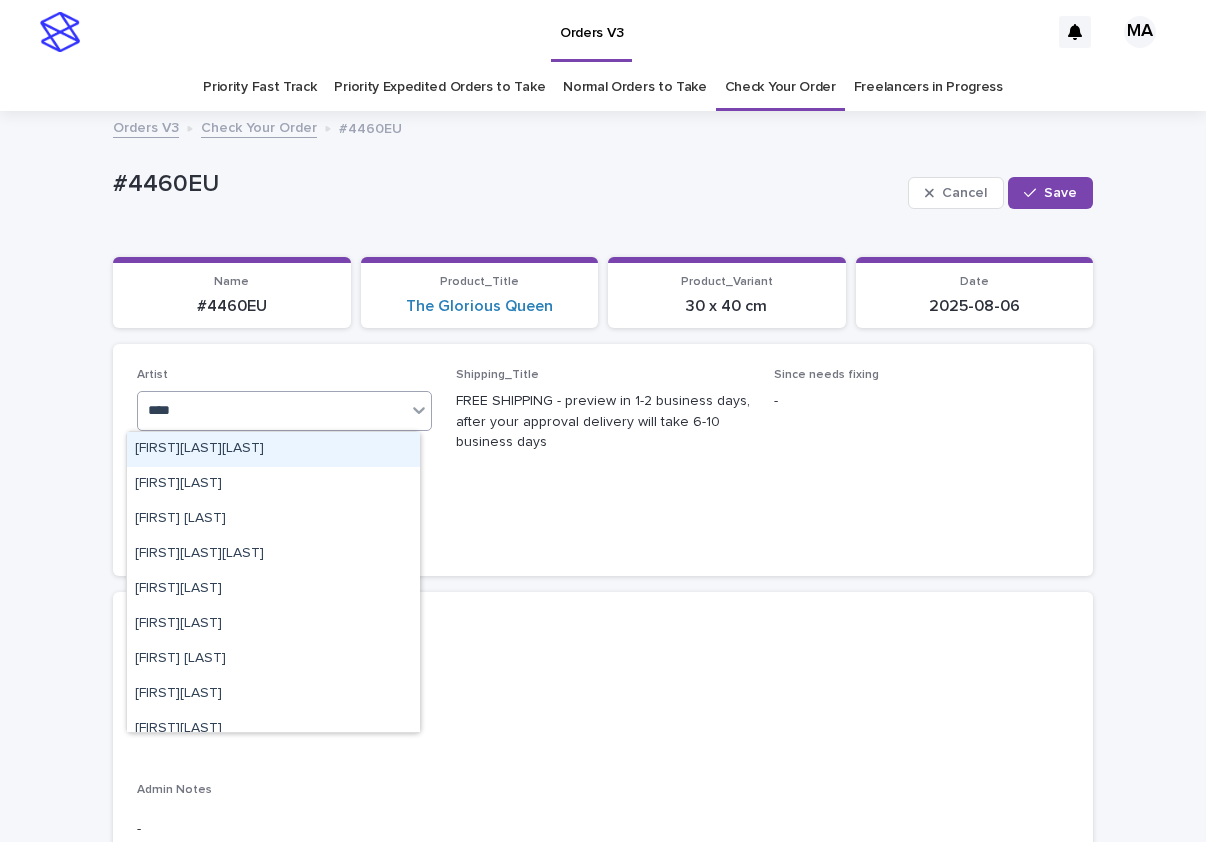 type on "*****" 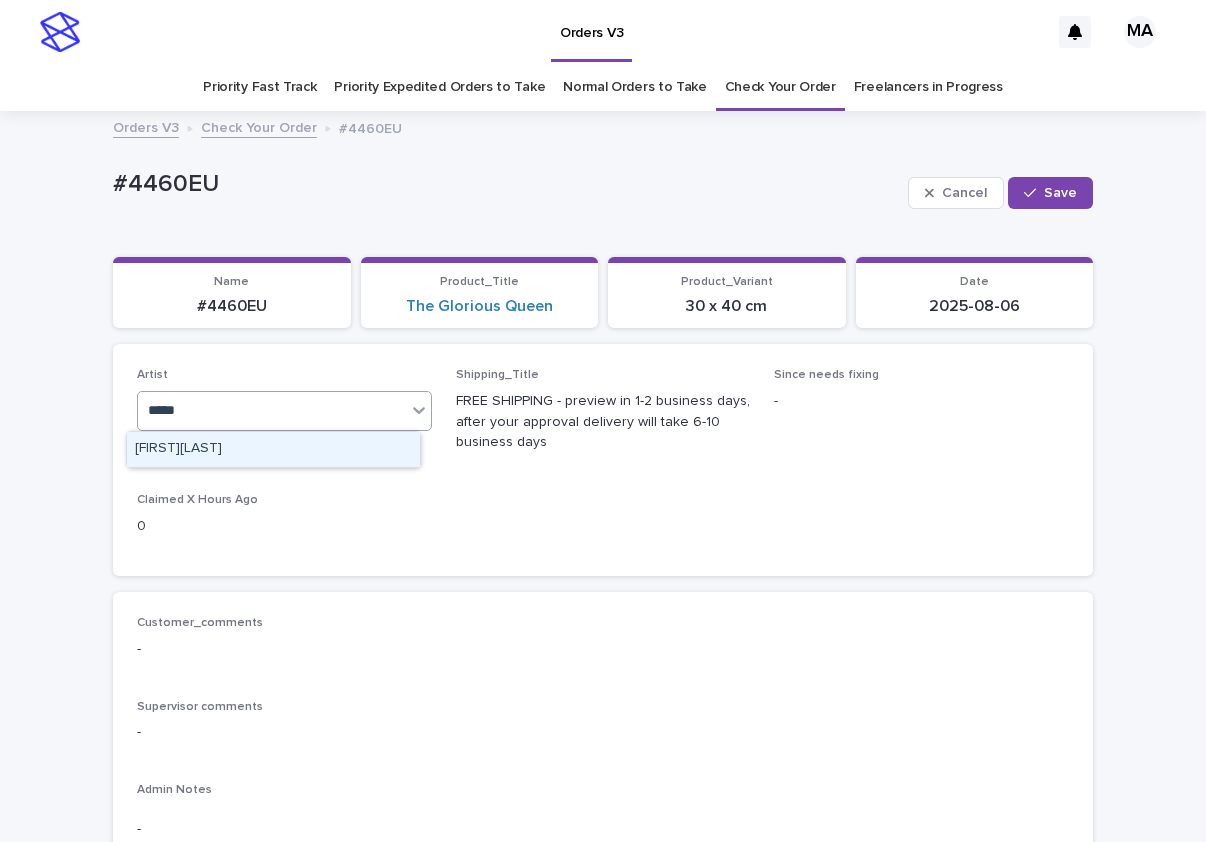 click on "[FIRST][LAST]" at bounding box center (273, 449) 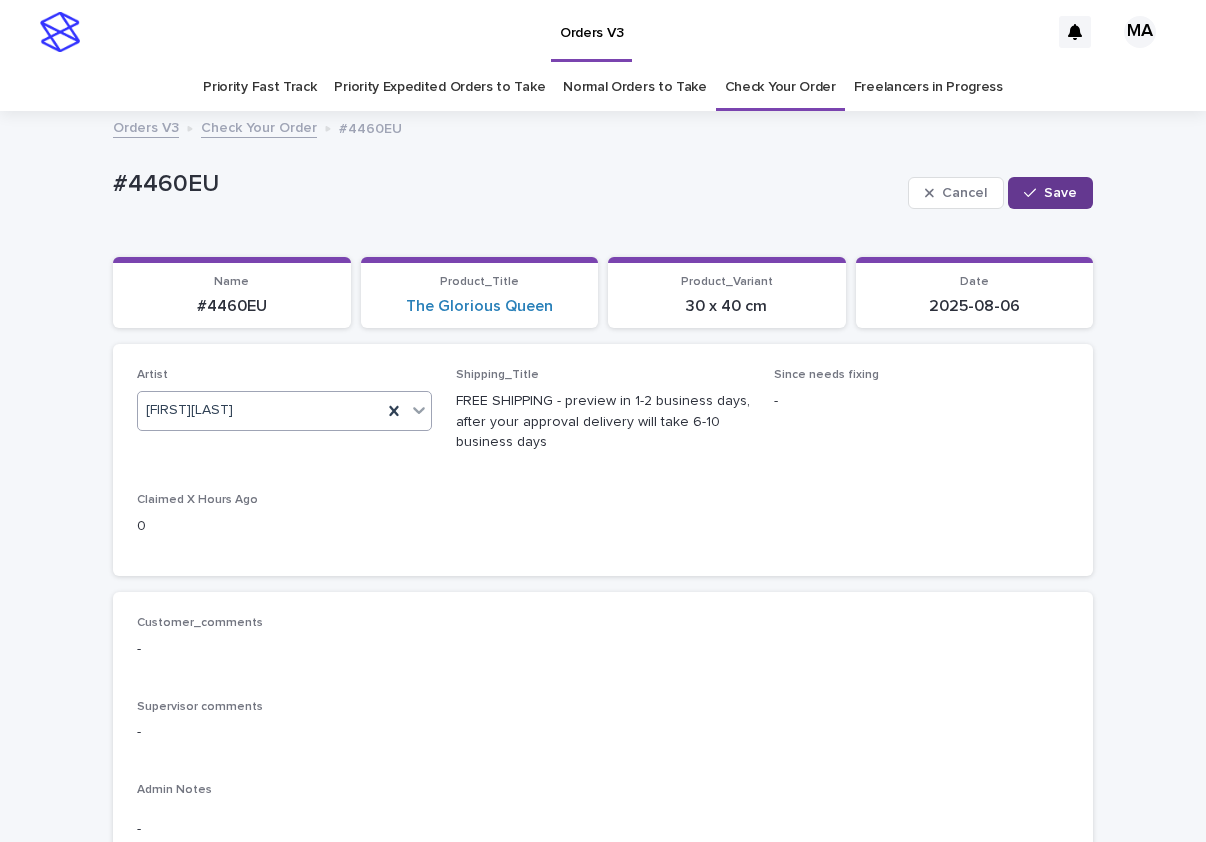 click on "Save" at bounding box center [1050, 193] 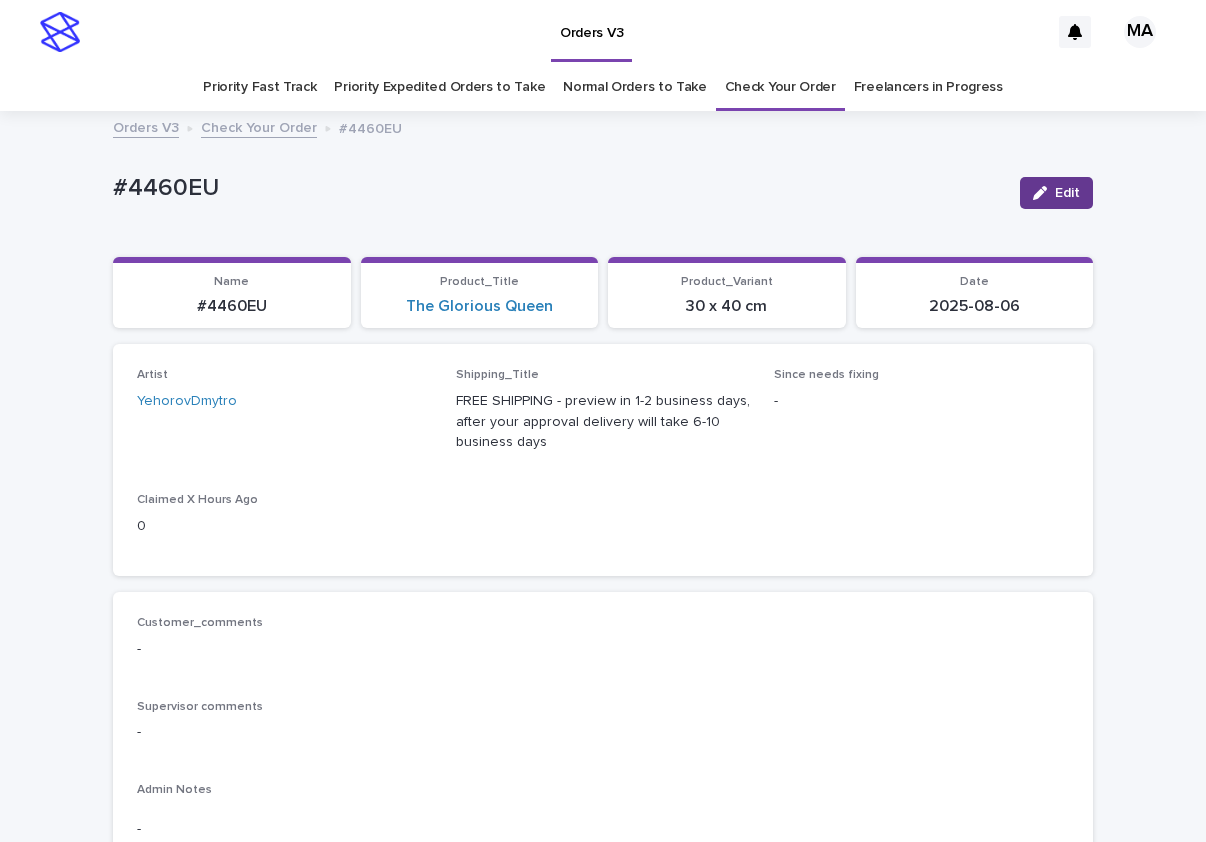 click on "Edit" at bounding box center (1067, 193) 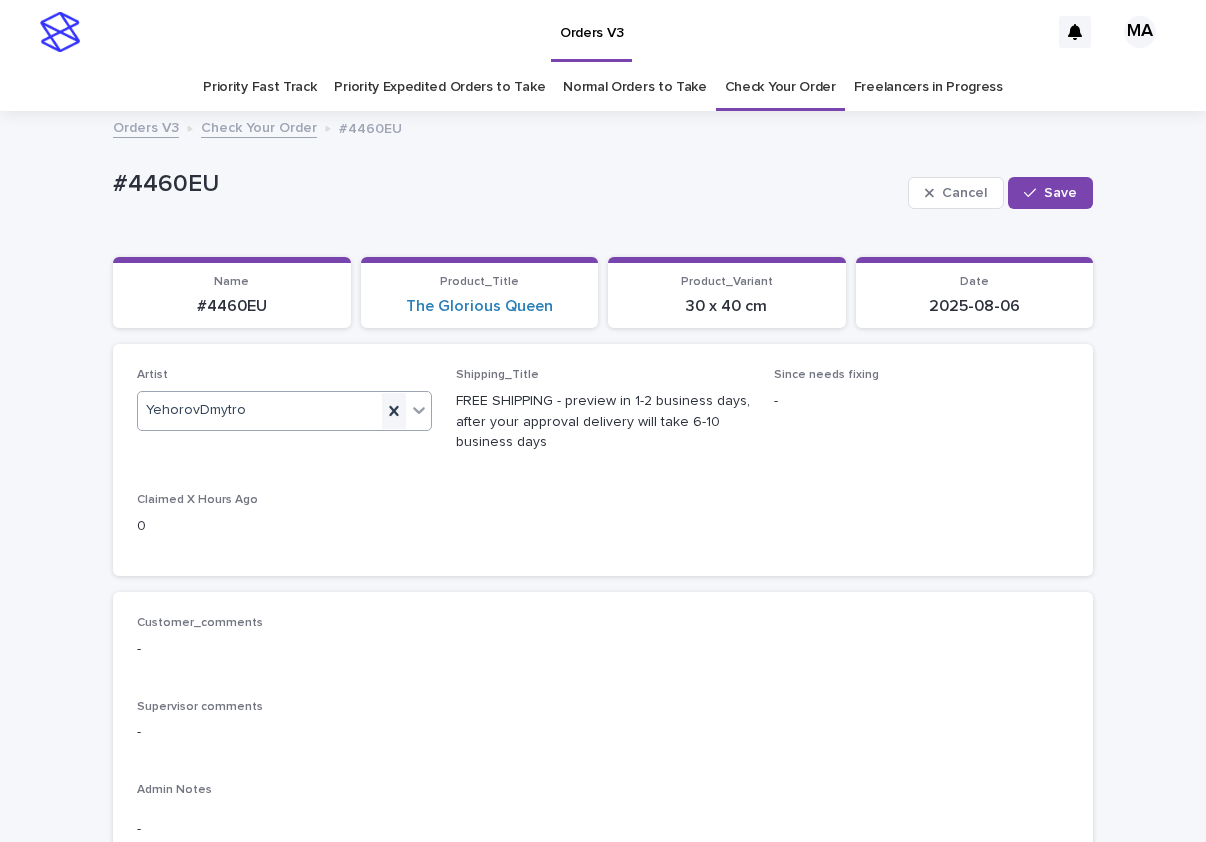 click 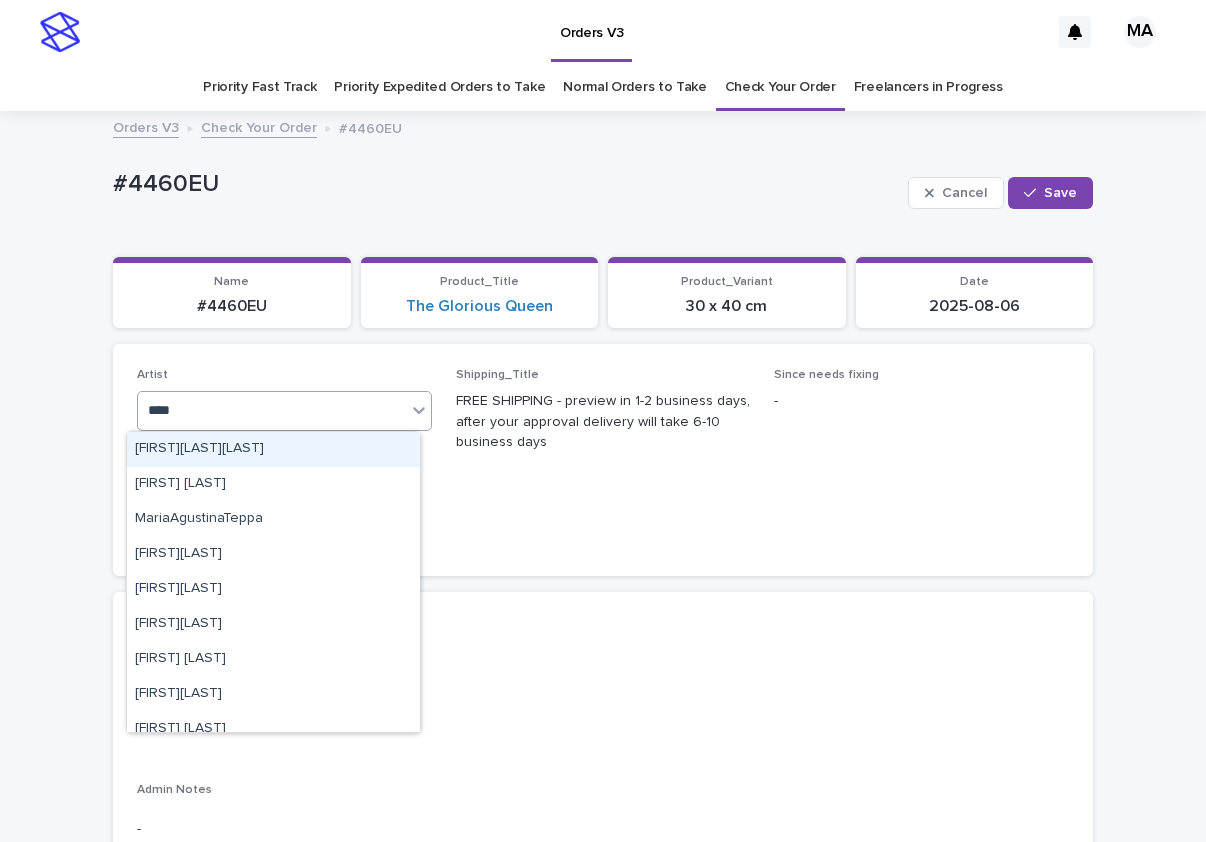 type on "*****" 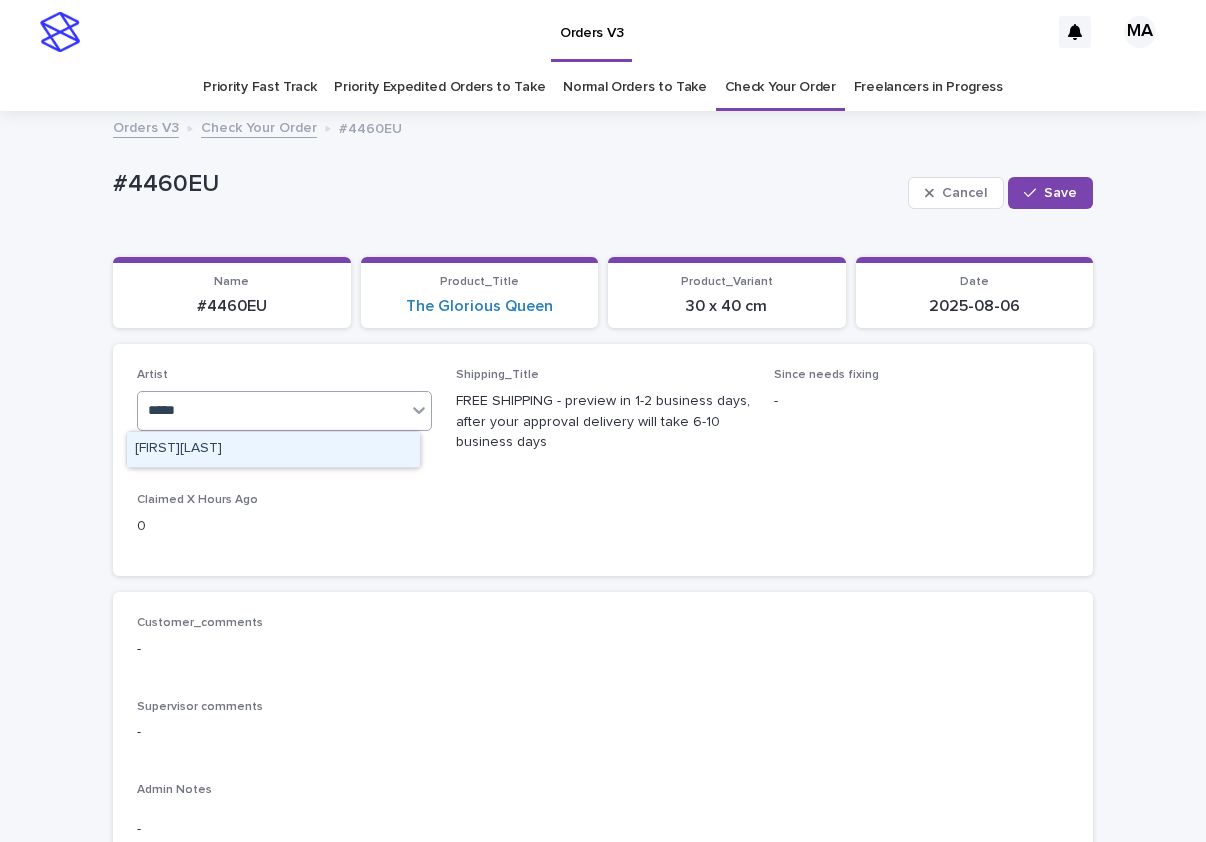 click on "[FIRST][LAST]" at bounding box center (273, 449) 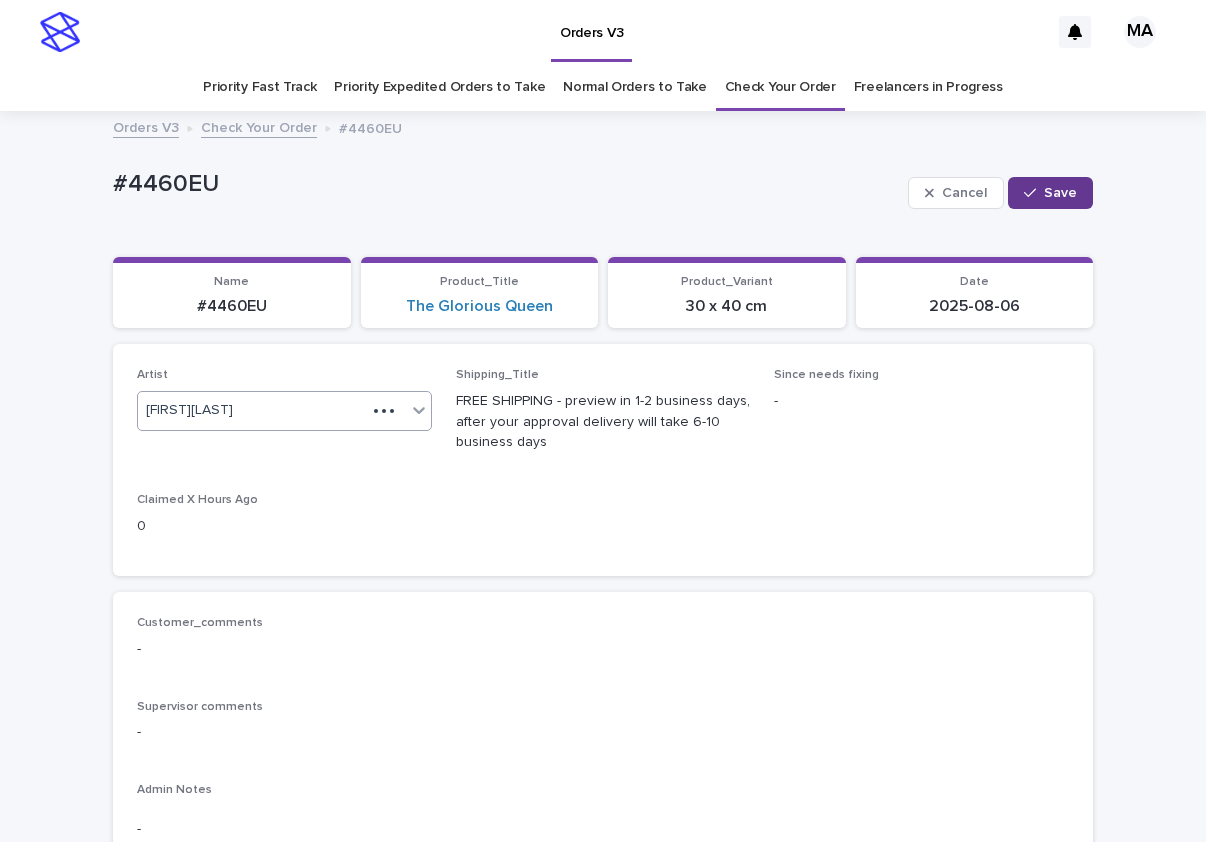 click on "Save" at bounding box center [1050, 193] 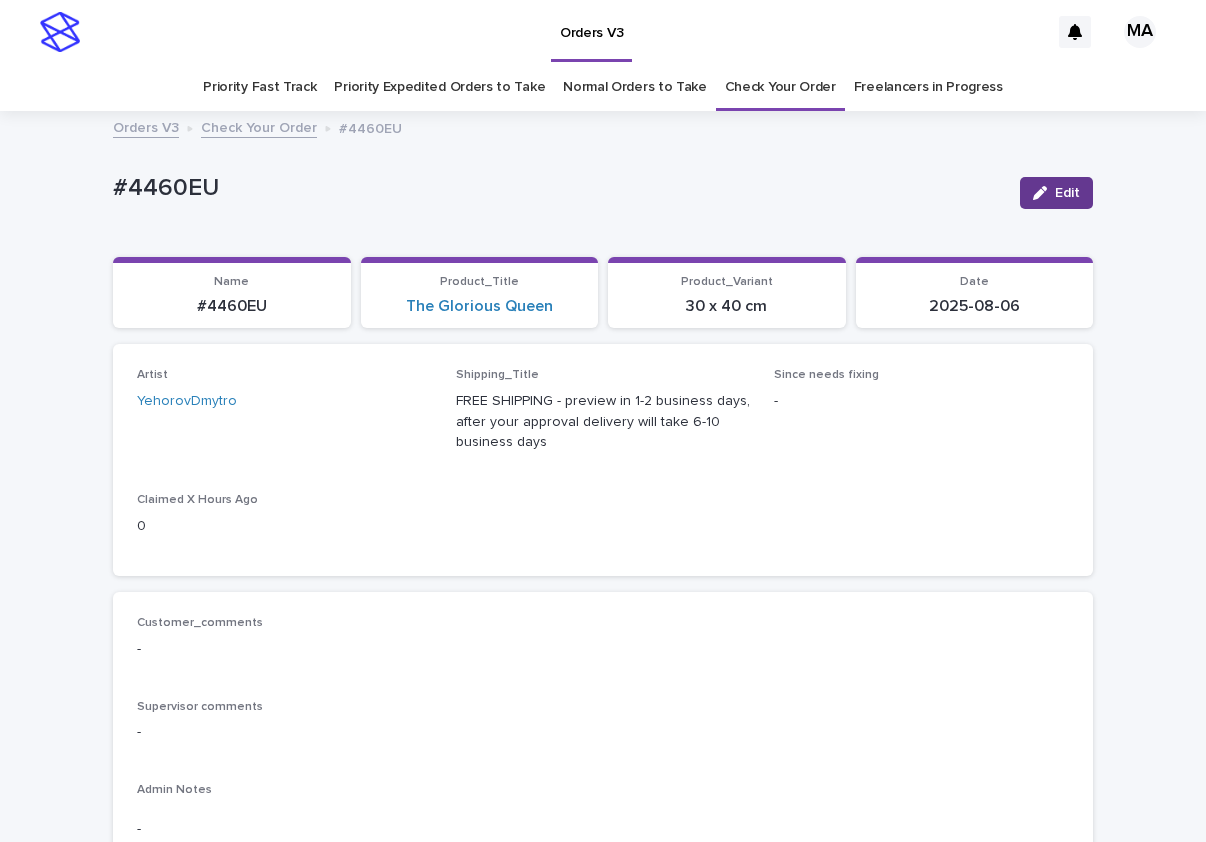 click on "Edit" at bounding box center (1067, 193) 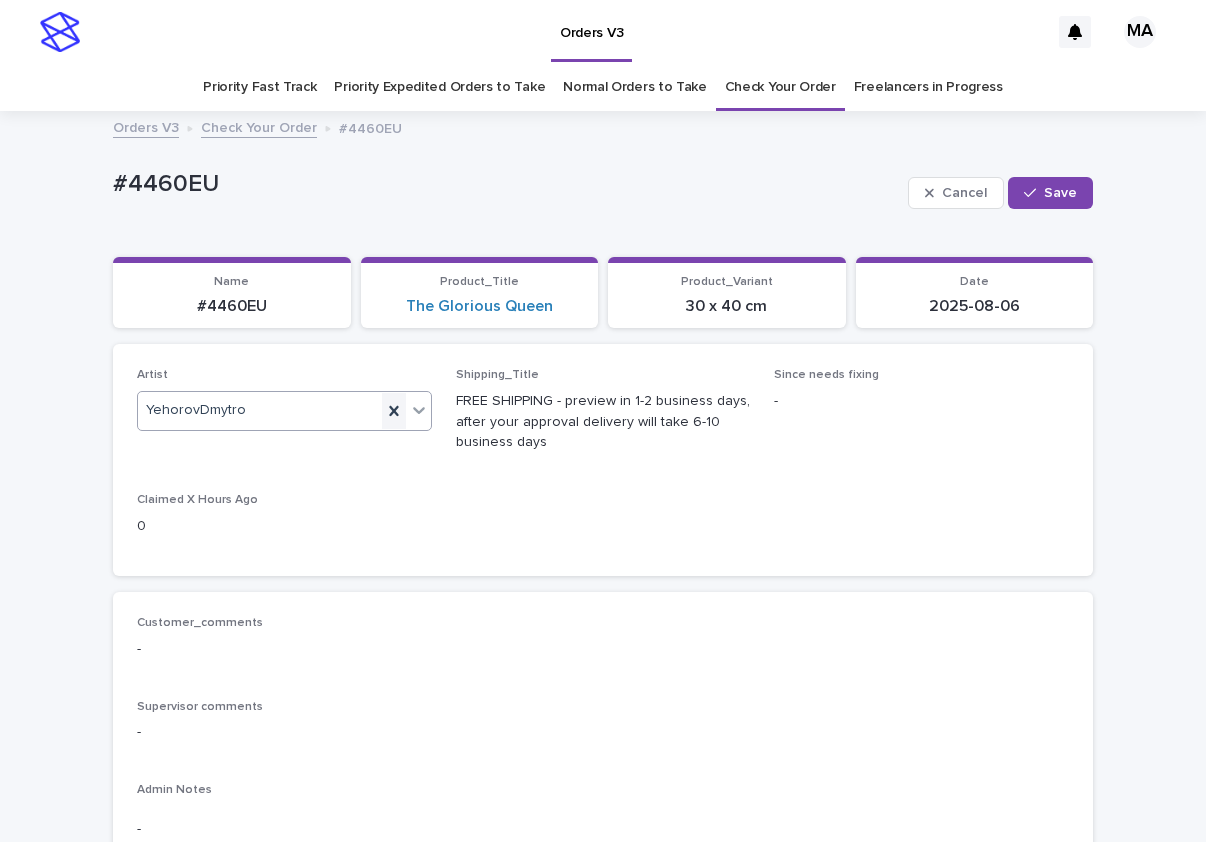 click 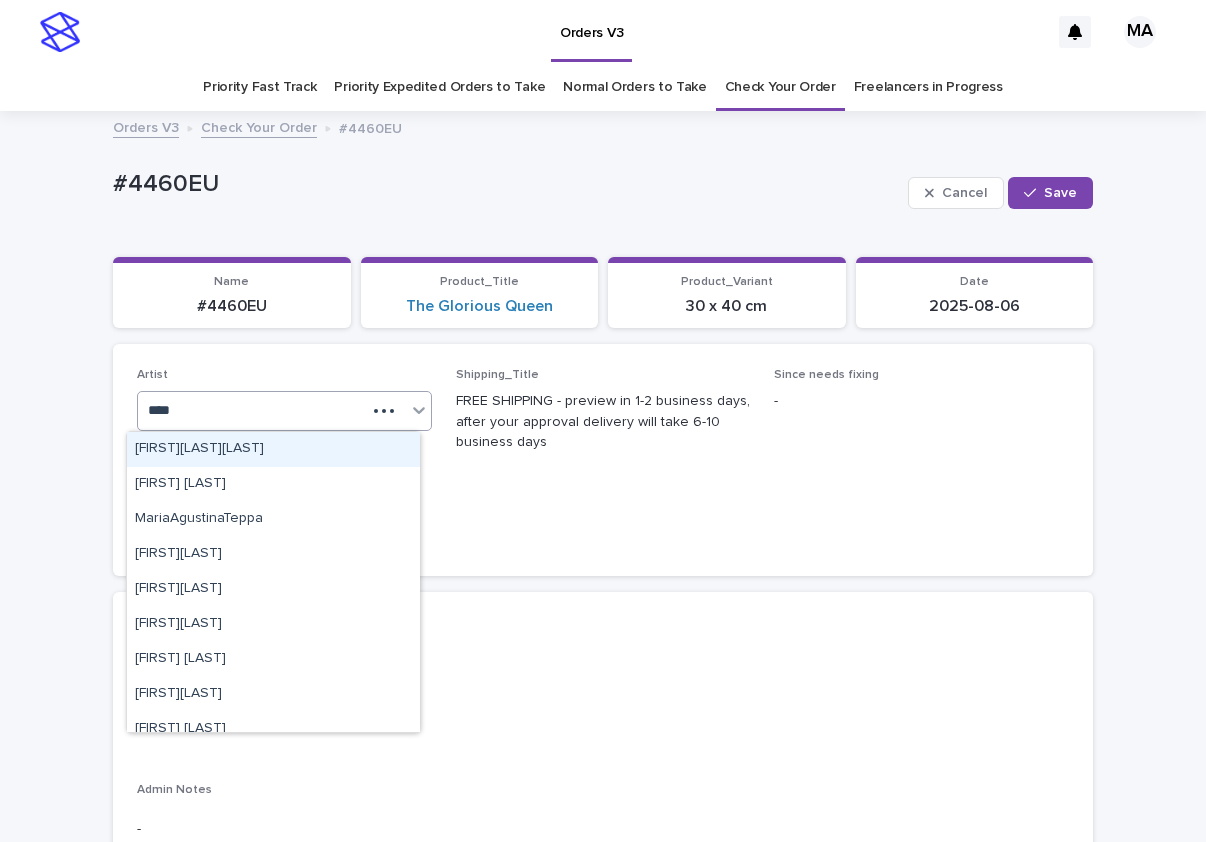type on "*****" 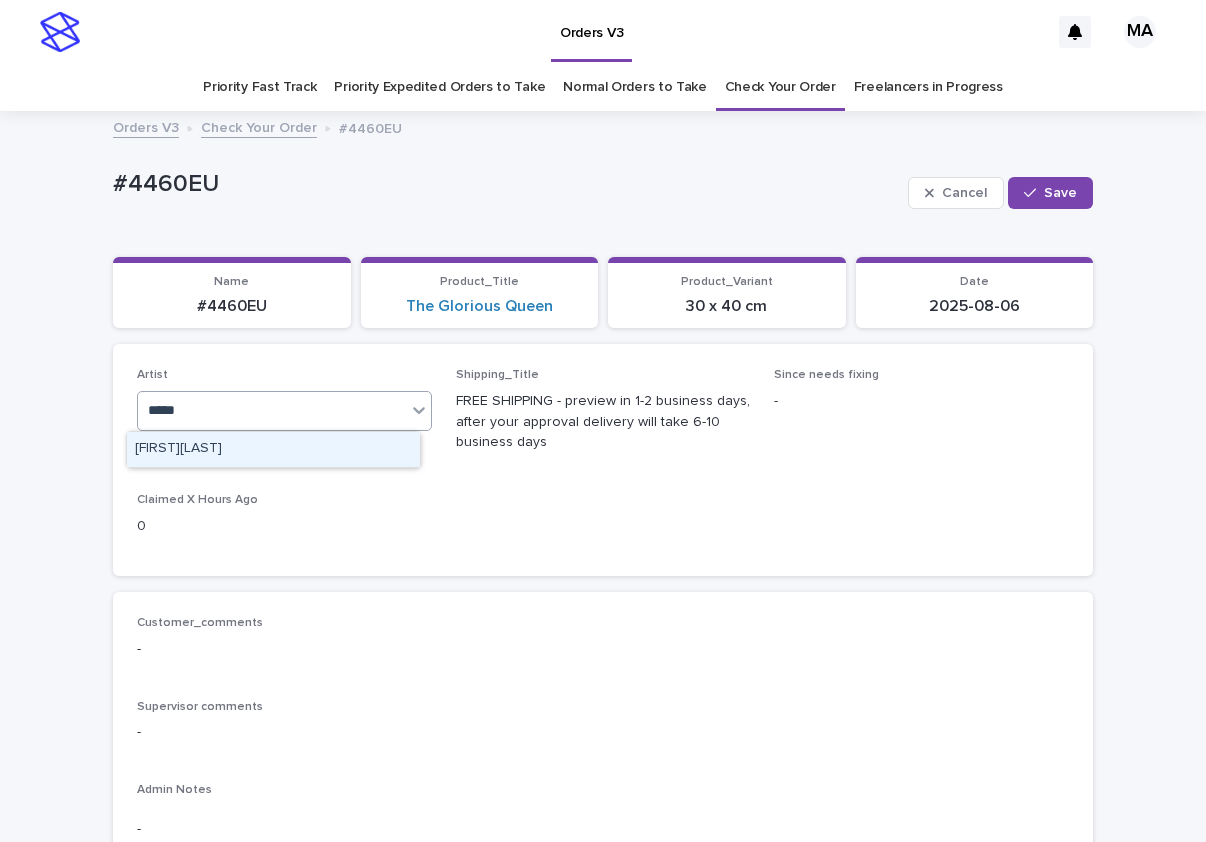 click on "[FIRST][LAST]" at bounding box center [273, 449] 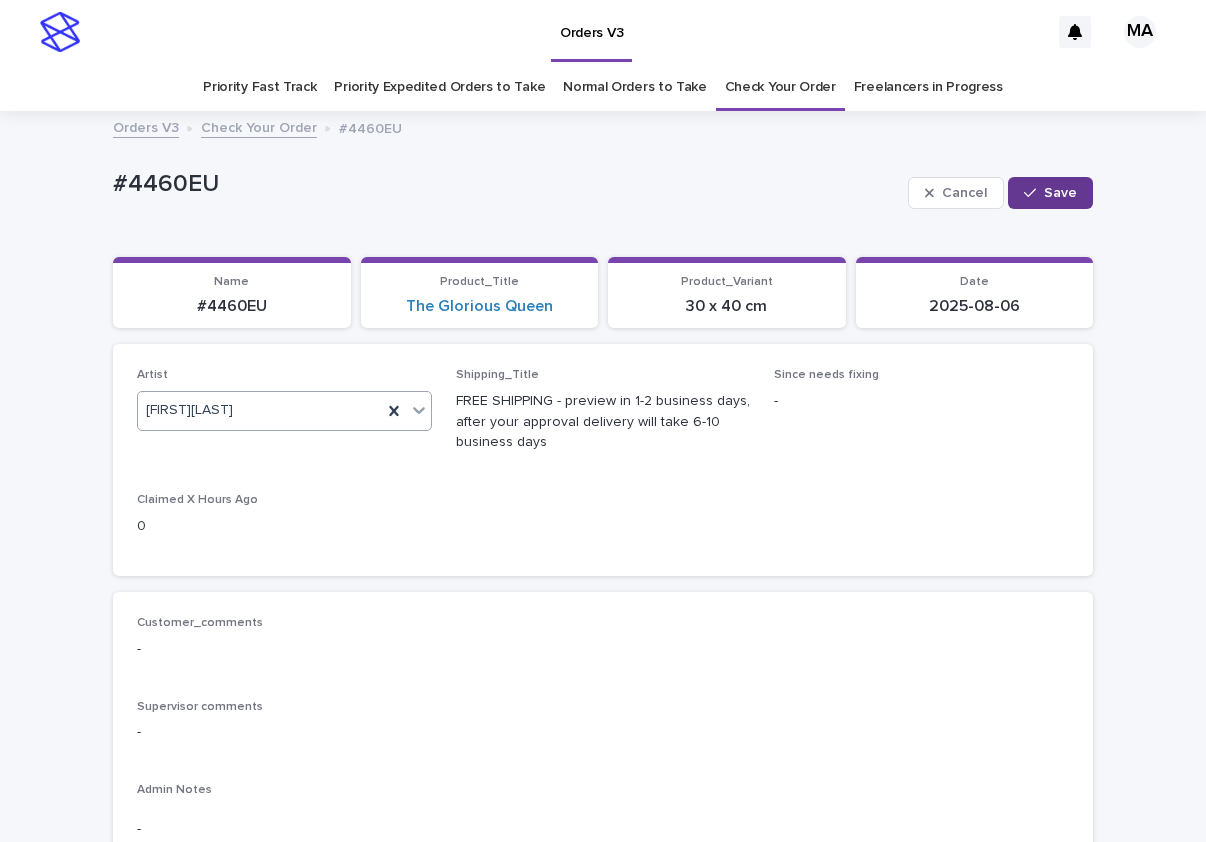 click on "Save" at bounding box center [1060, 193] 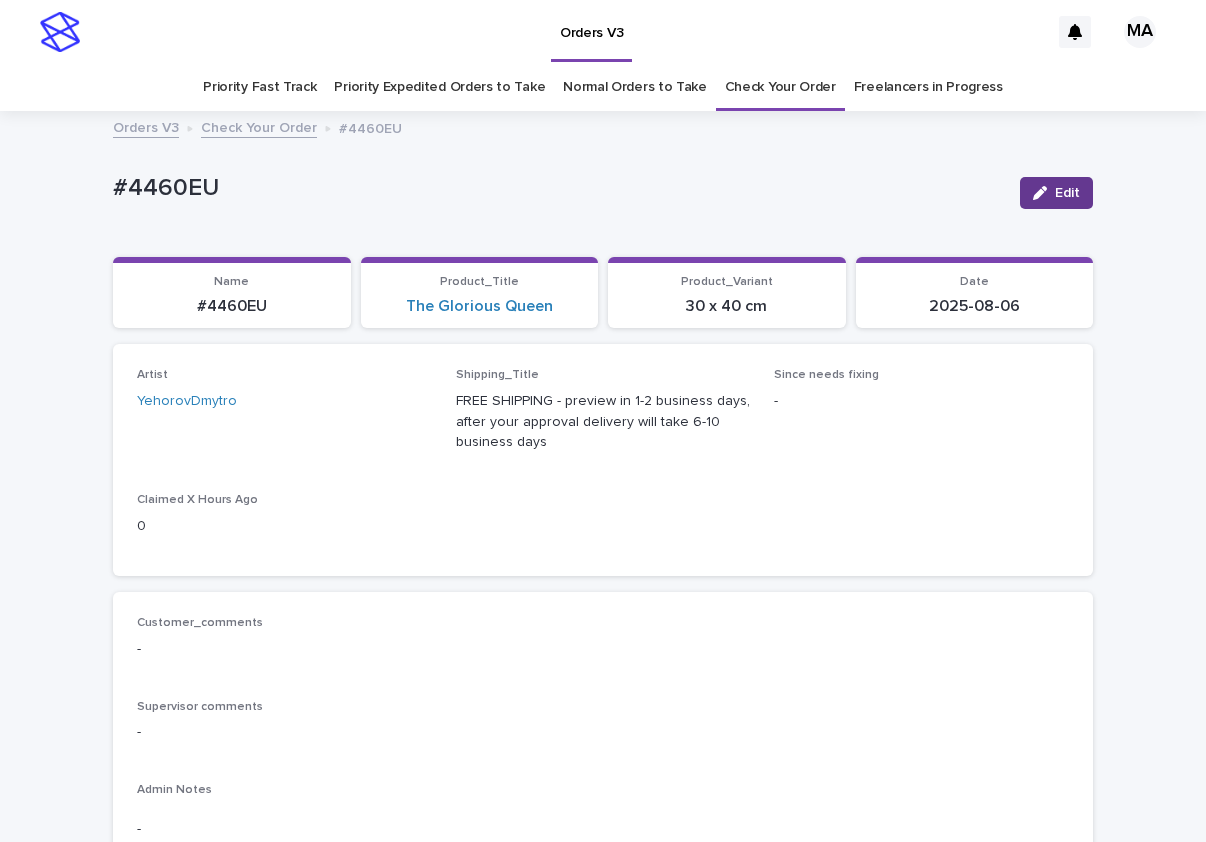 click at bounding box center [1044, 193] 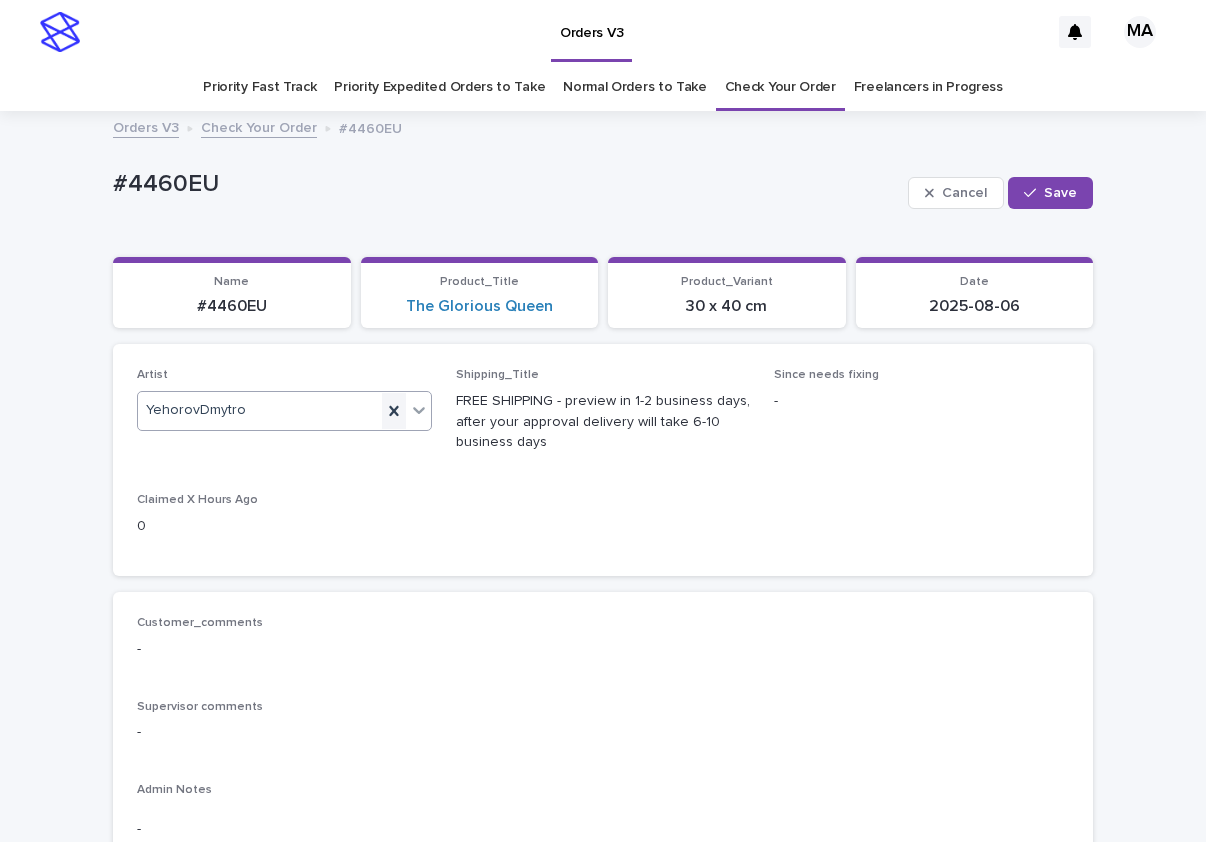 click 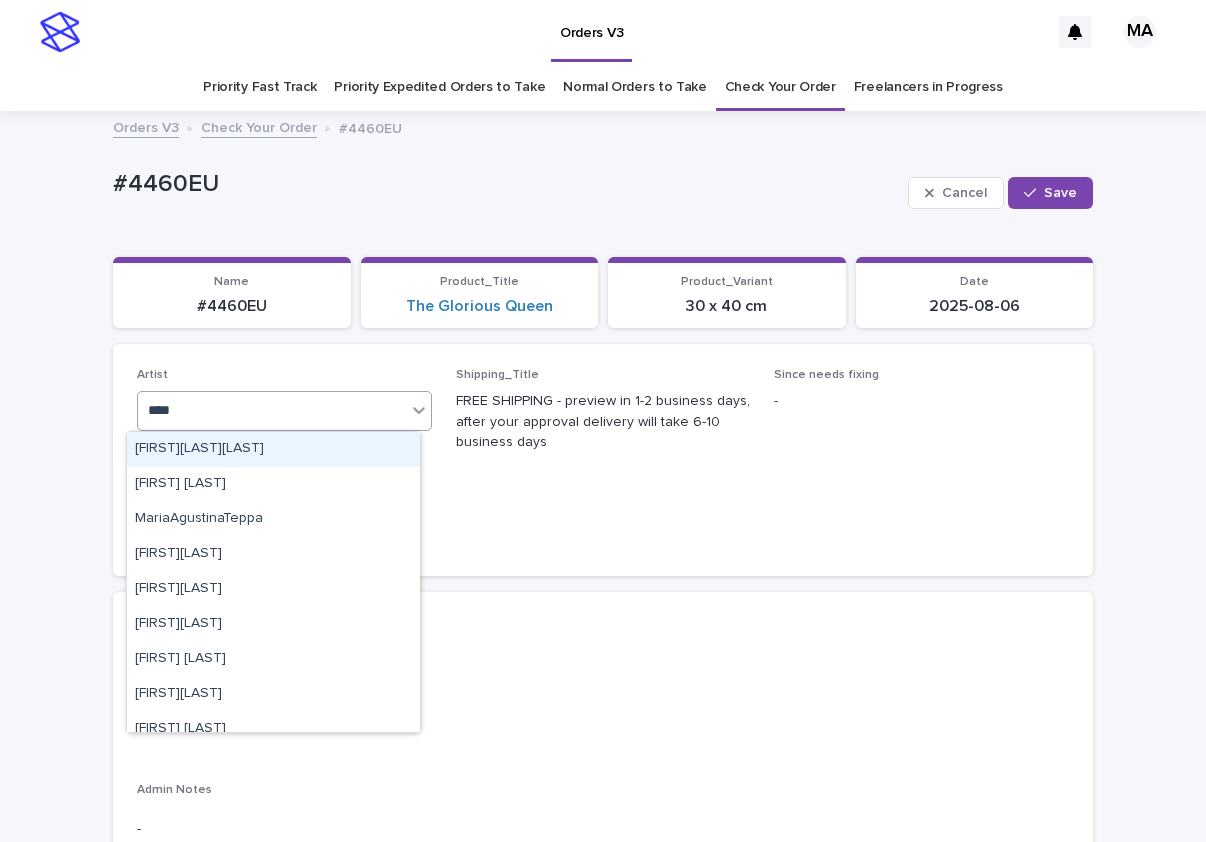 type on "*****" 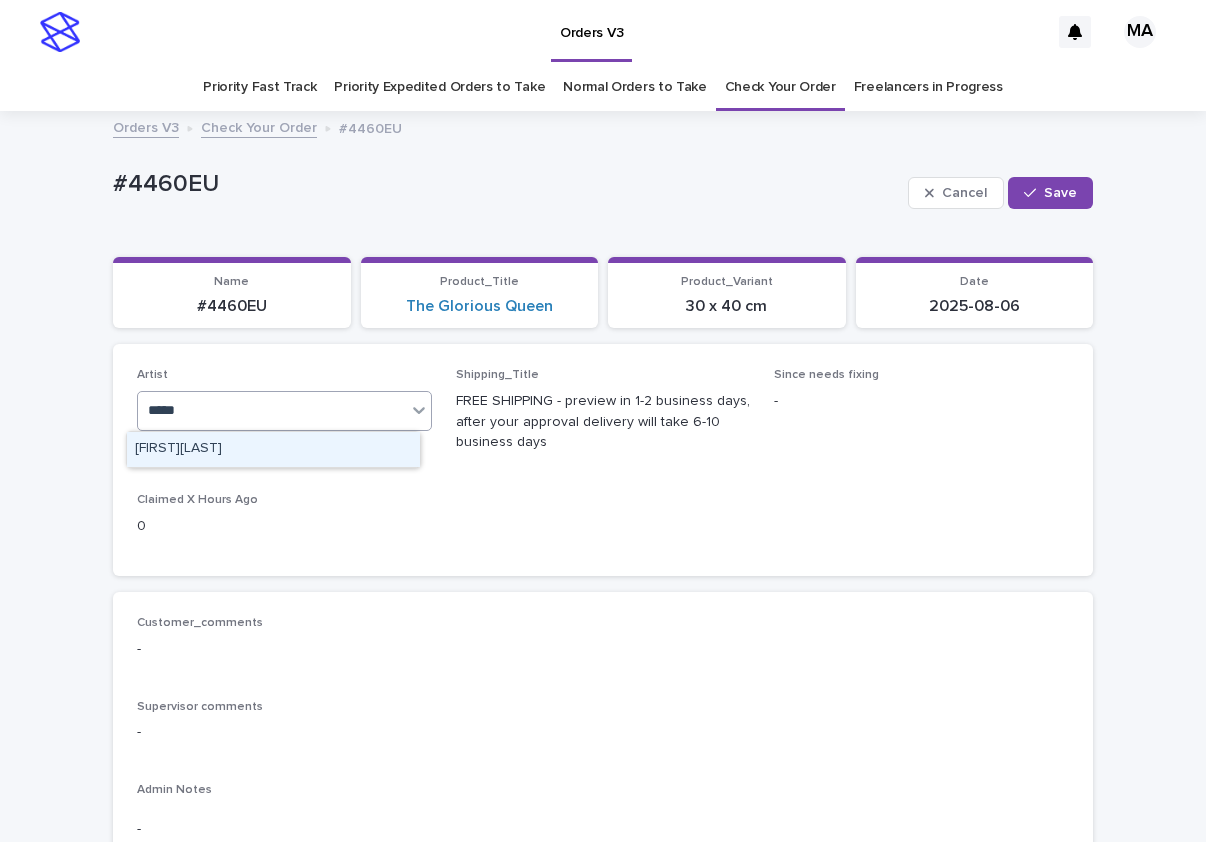 click on "[FIRST][LAST]" at bounding box center (273, 449) 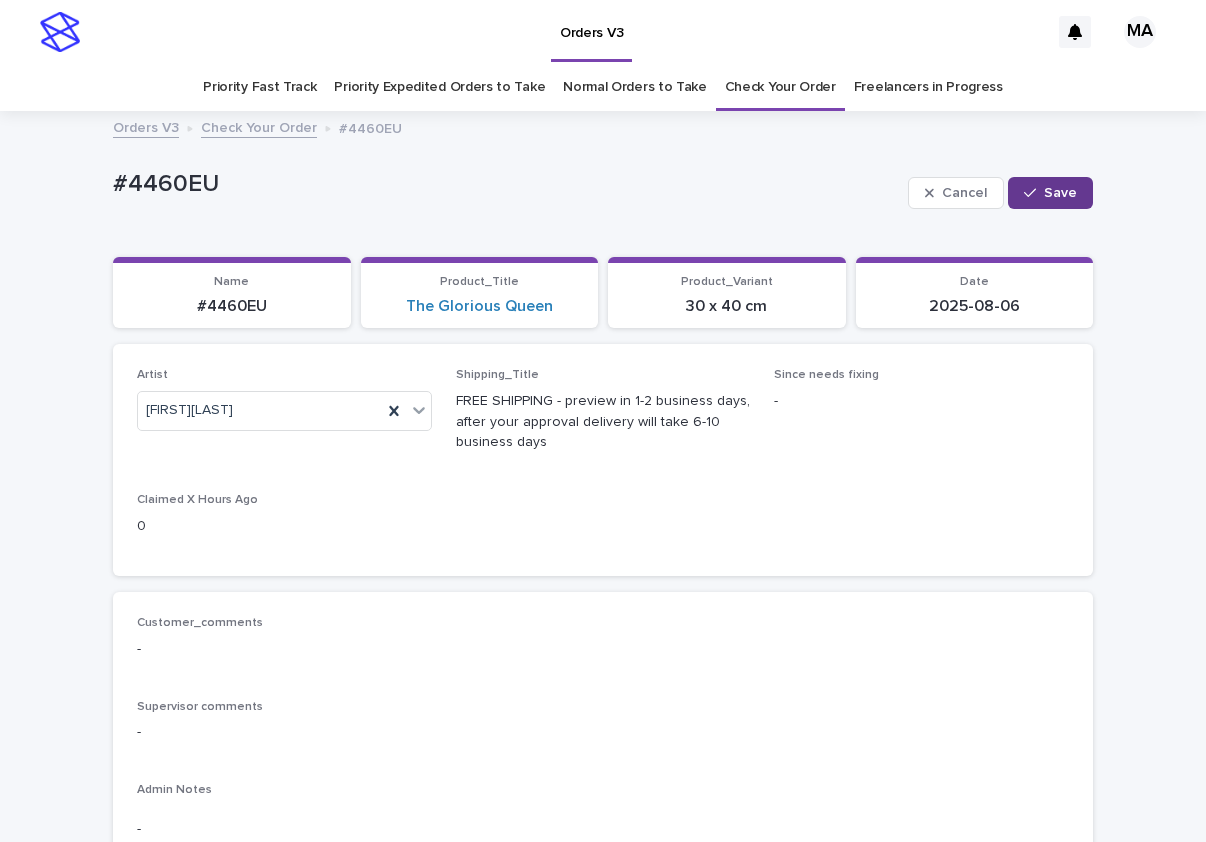 click on "Save" at bounding box center [1060, 193] 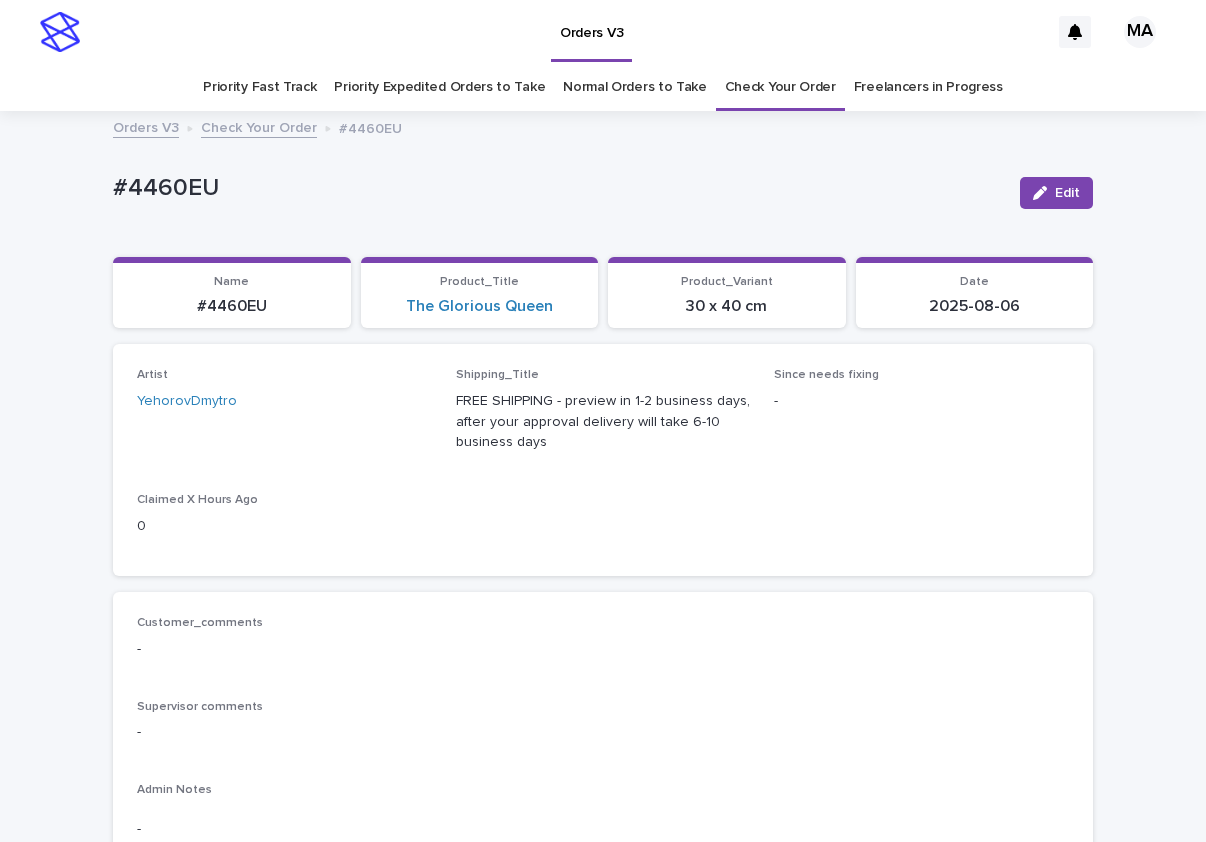 drag, startPoint x: 1054, startPoint y: 192, endPoint x: 974, endPoint y: 146, distance: 92.28217 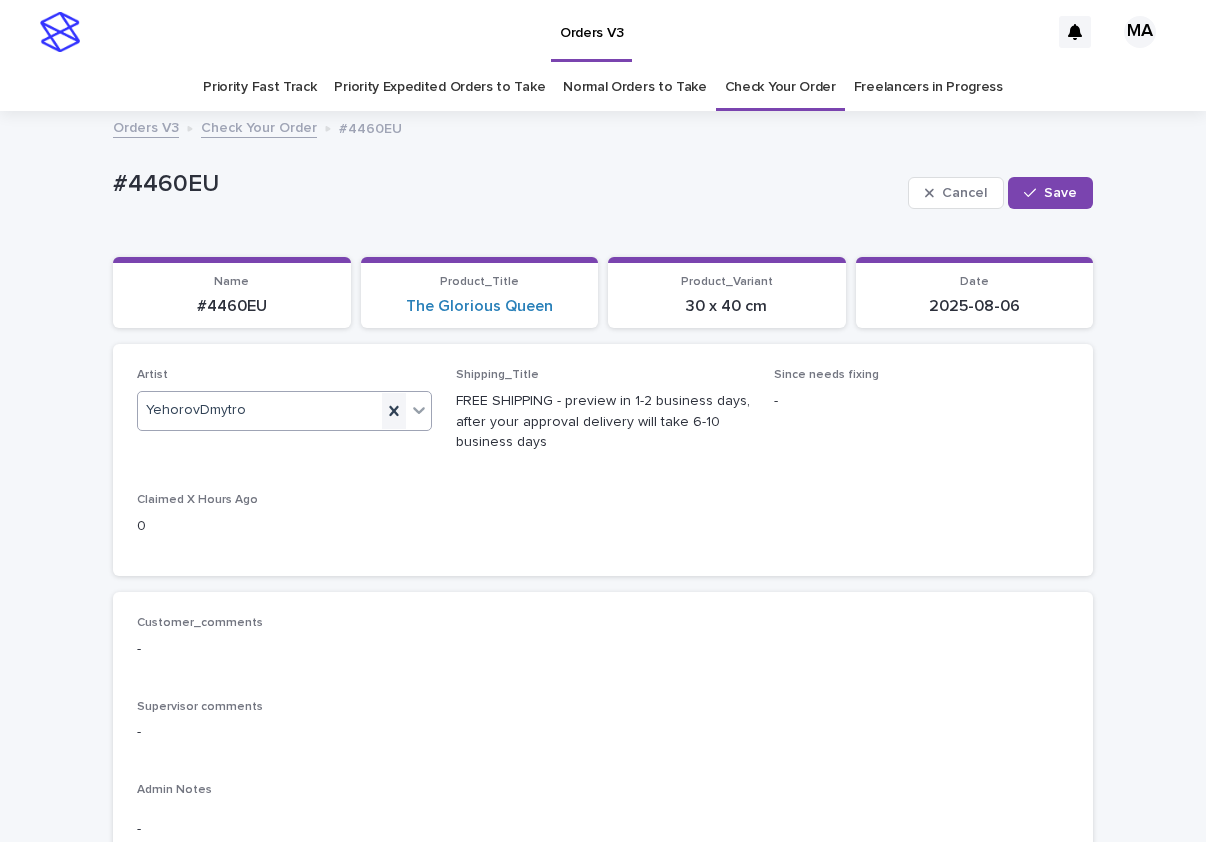 click 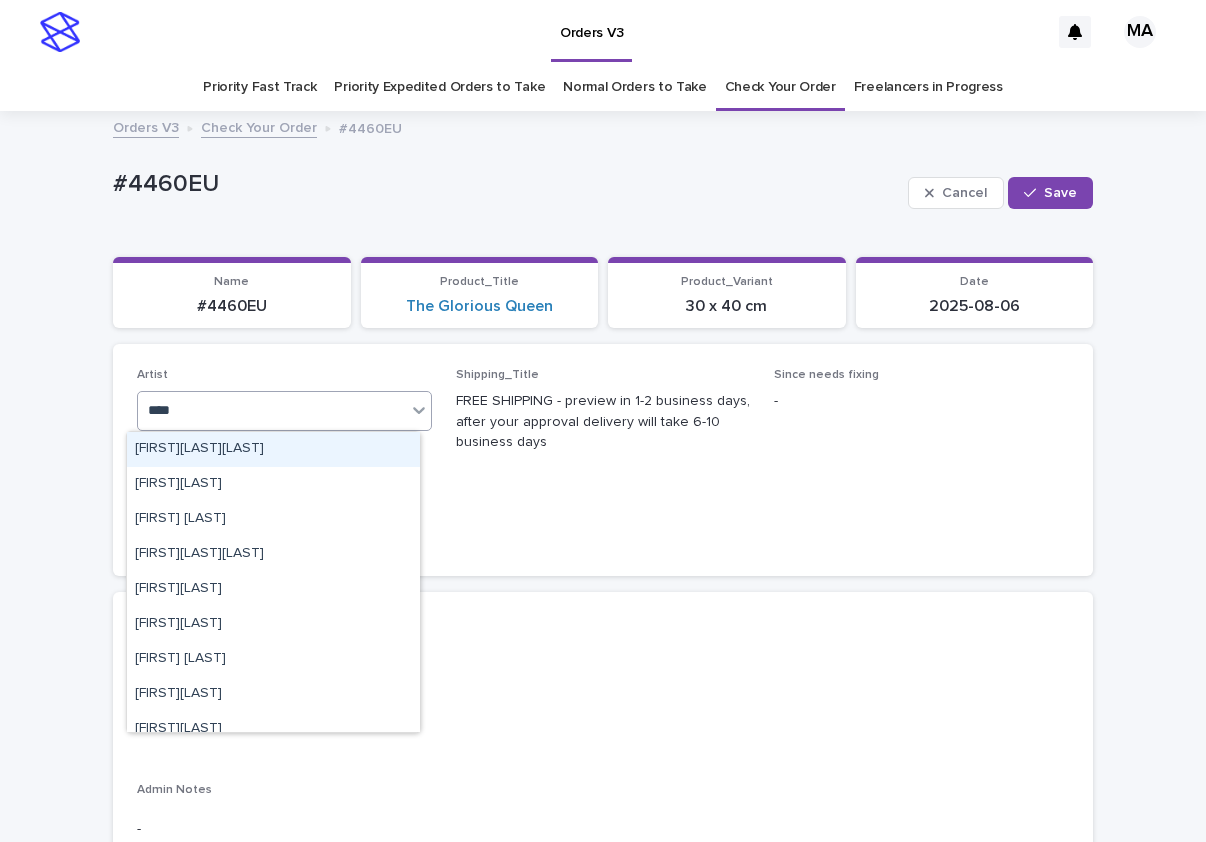 type on "*****" 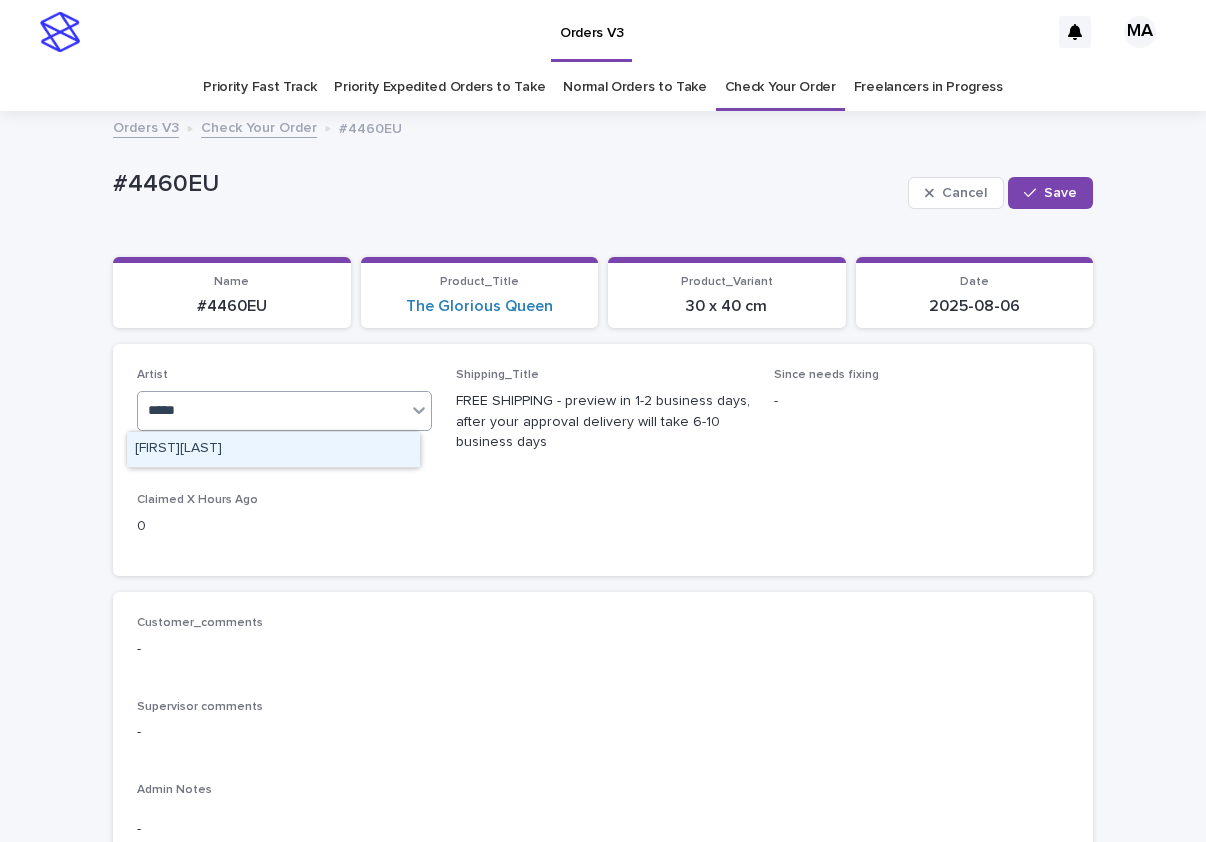 click on "[FIRST][LAST]" at bounding box center (273, 449) 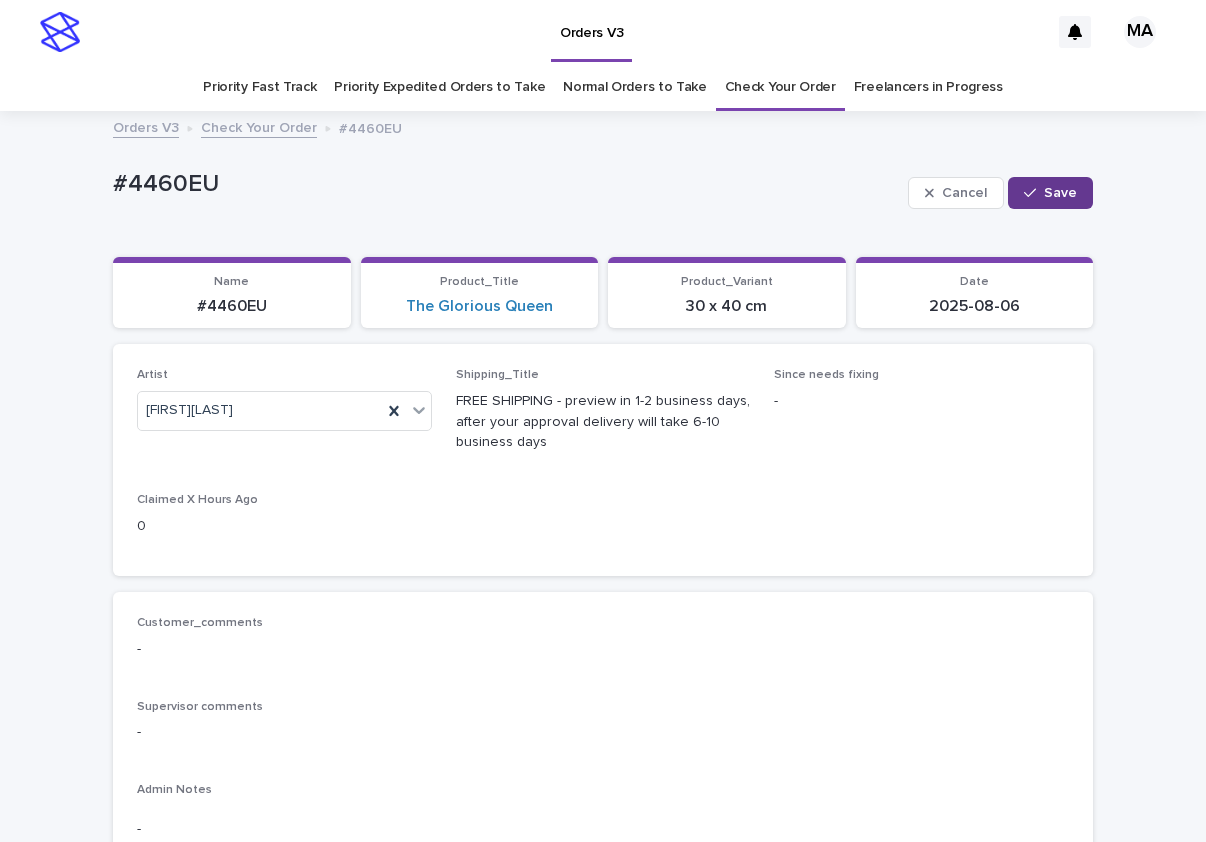 click on "Save" at bounding box center (1060, 193) 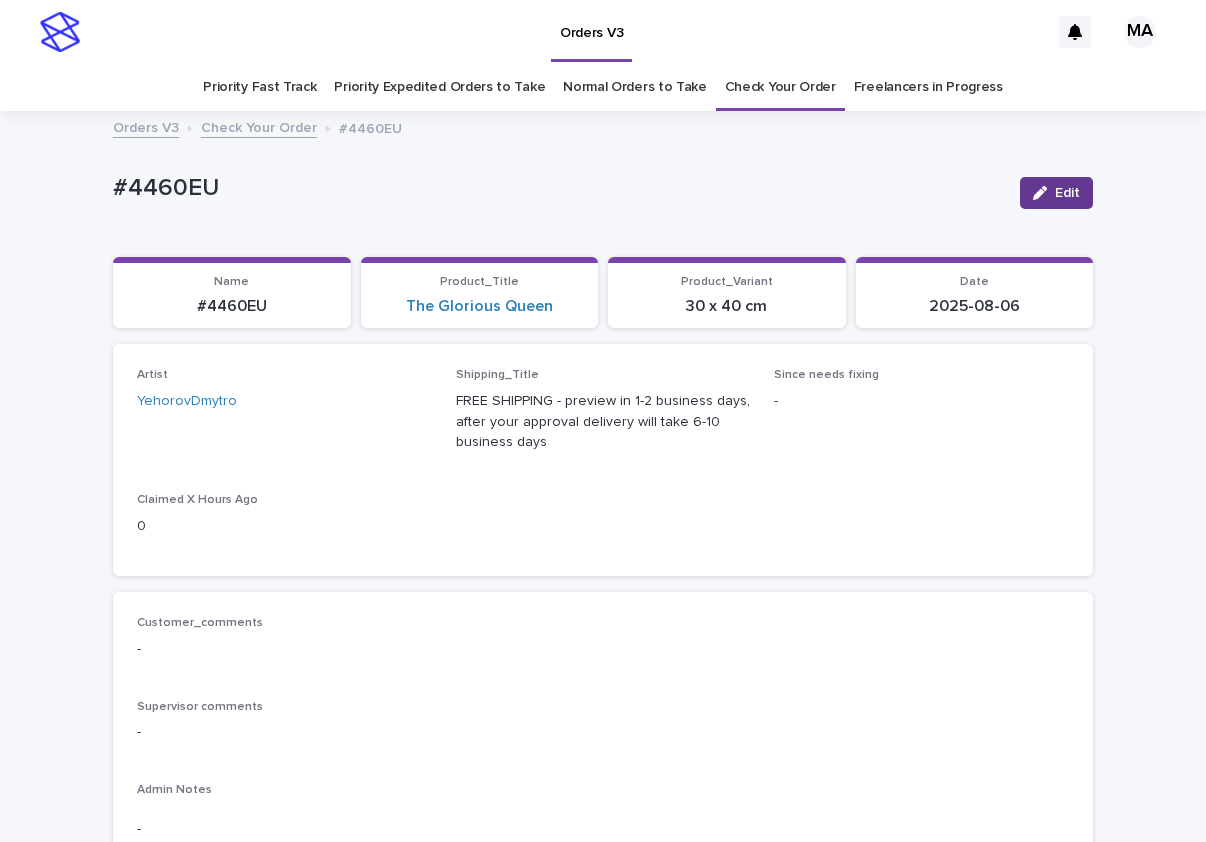 click on "Edit" at bounding box center (1067, 193) 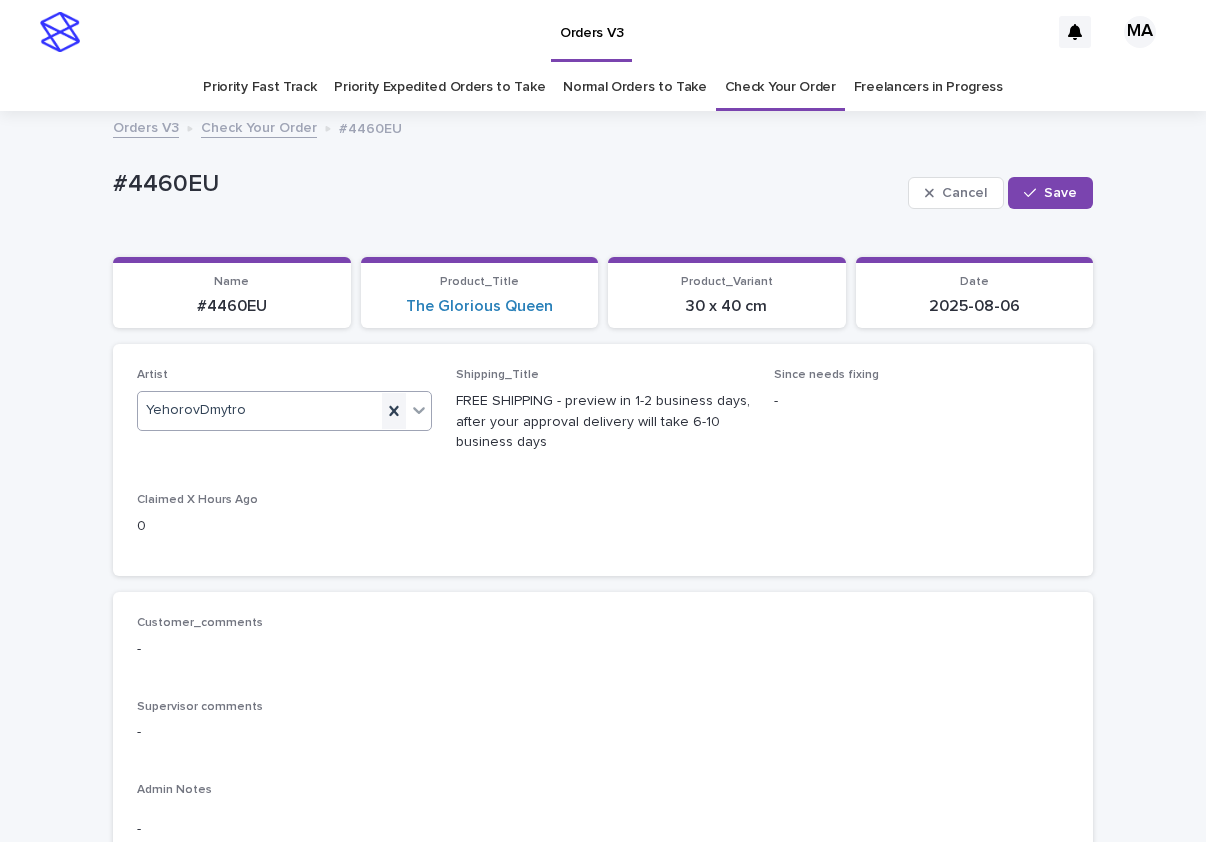 click 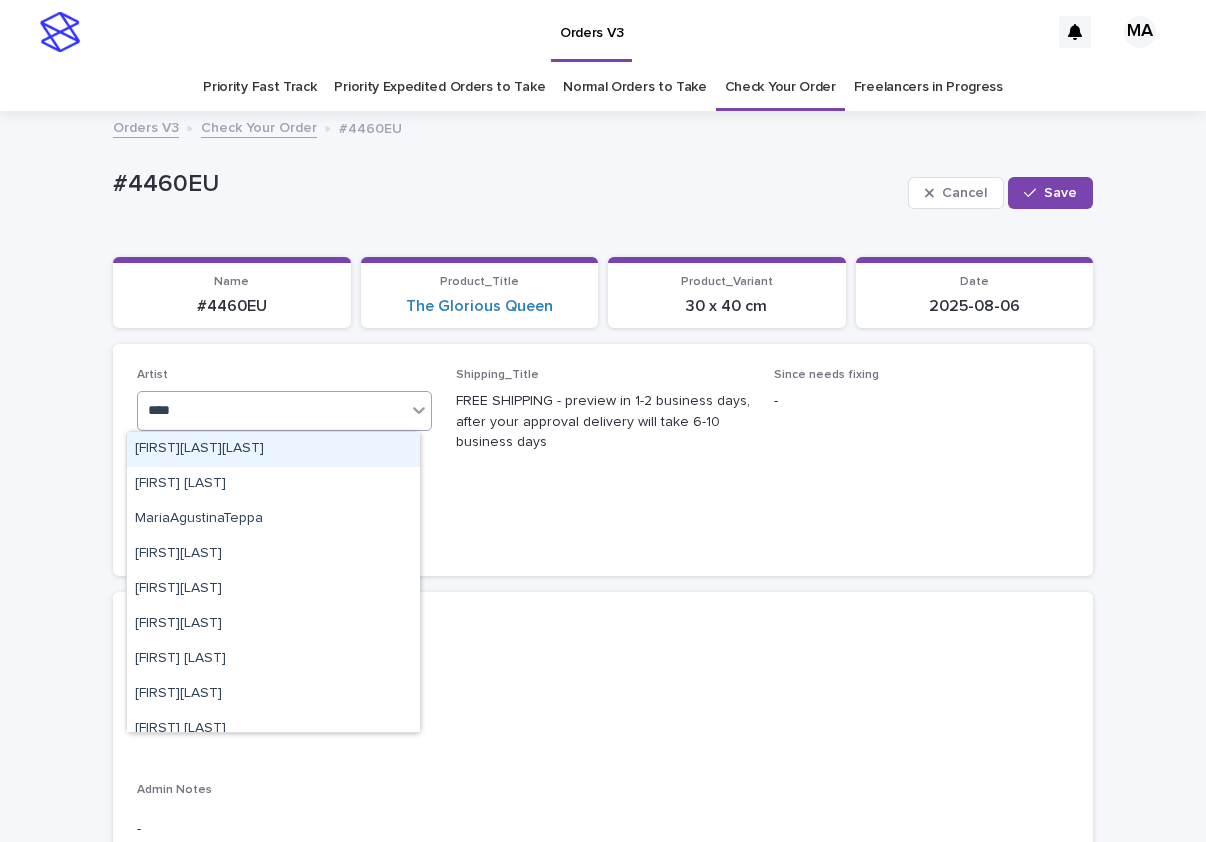 type on "*****" 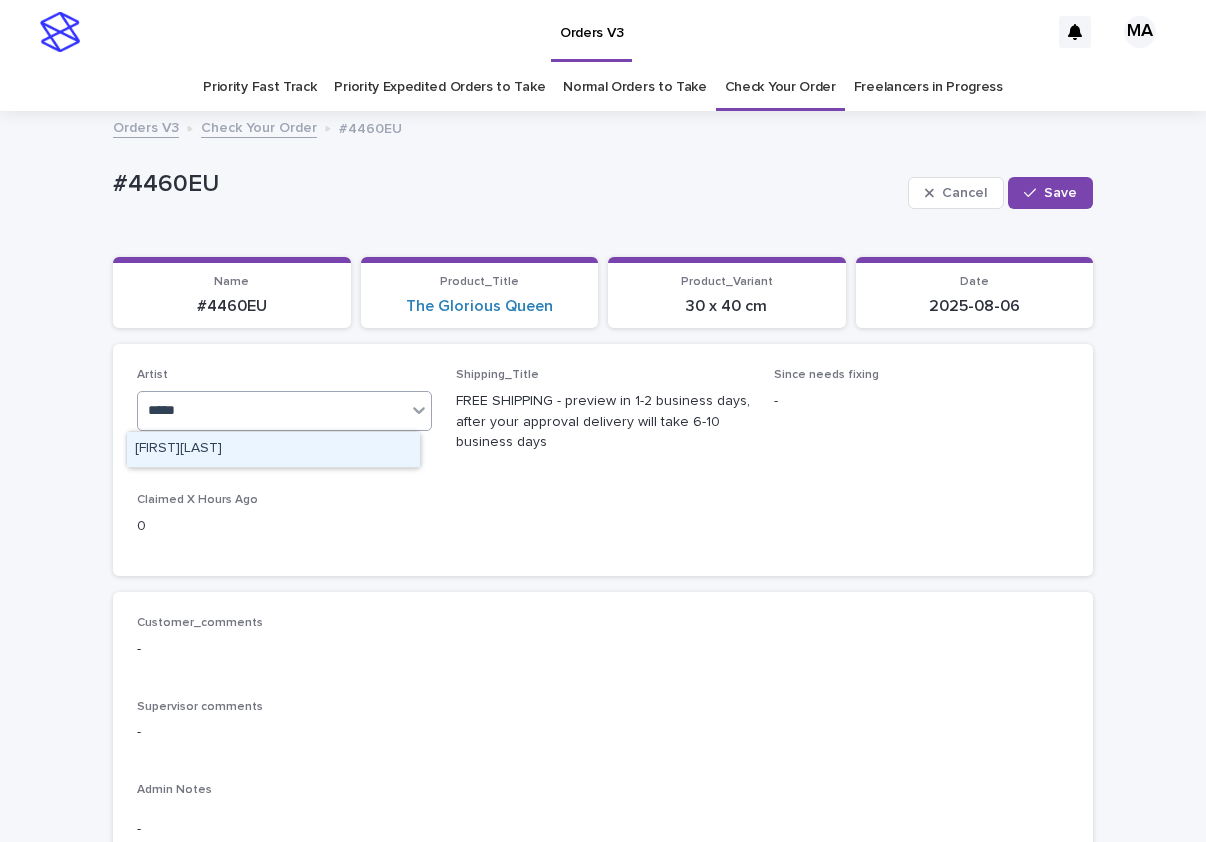 click on "[FIRST][LAST]" at bounding box center [273, 449] 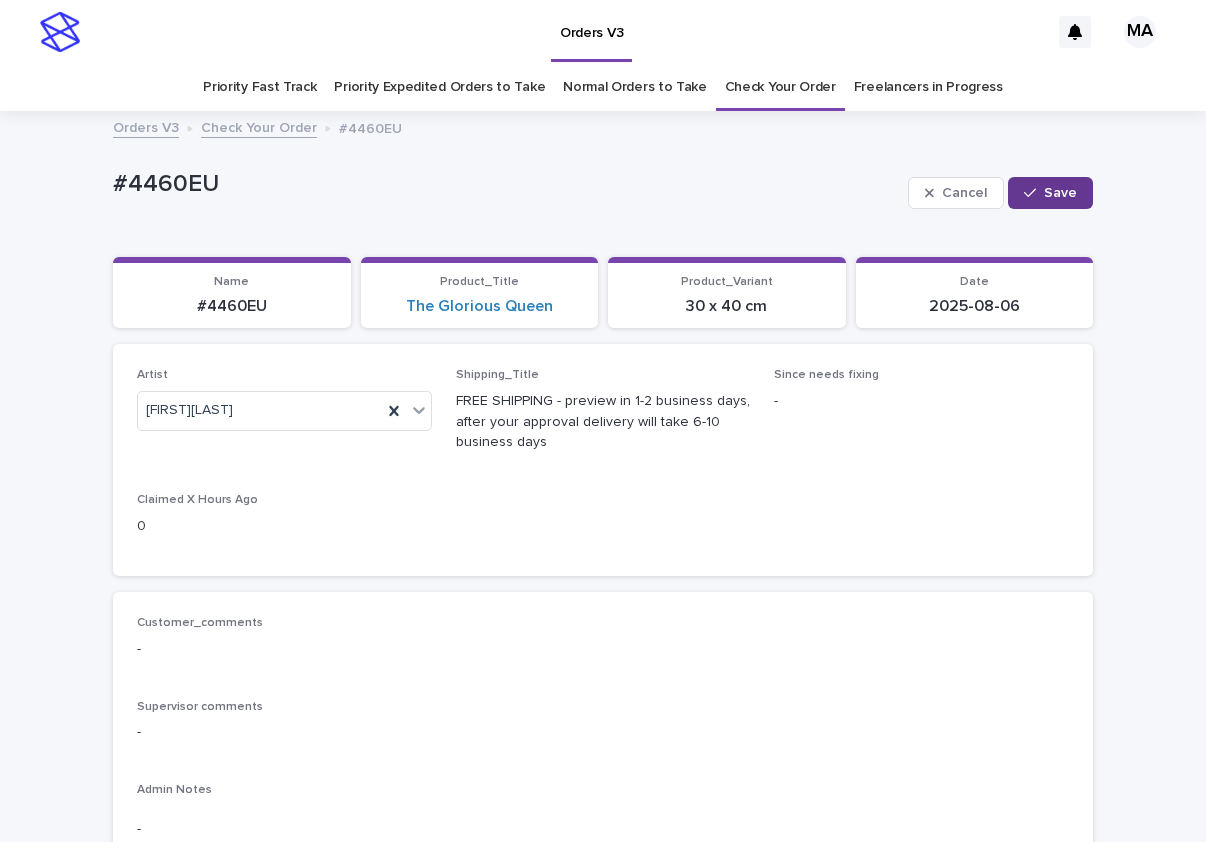 click on "Save" at bounding box center (1060, 193) 